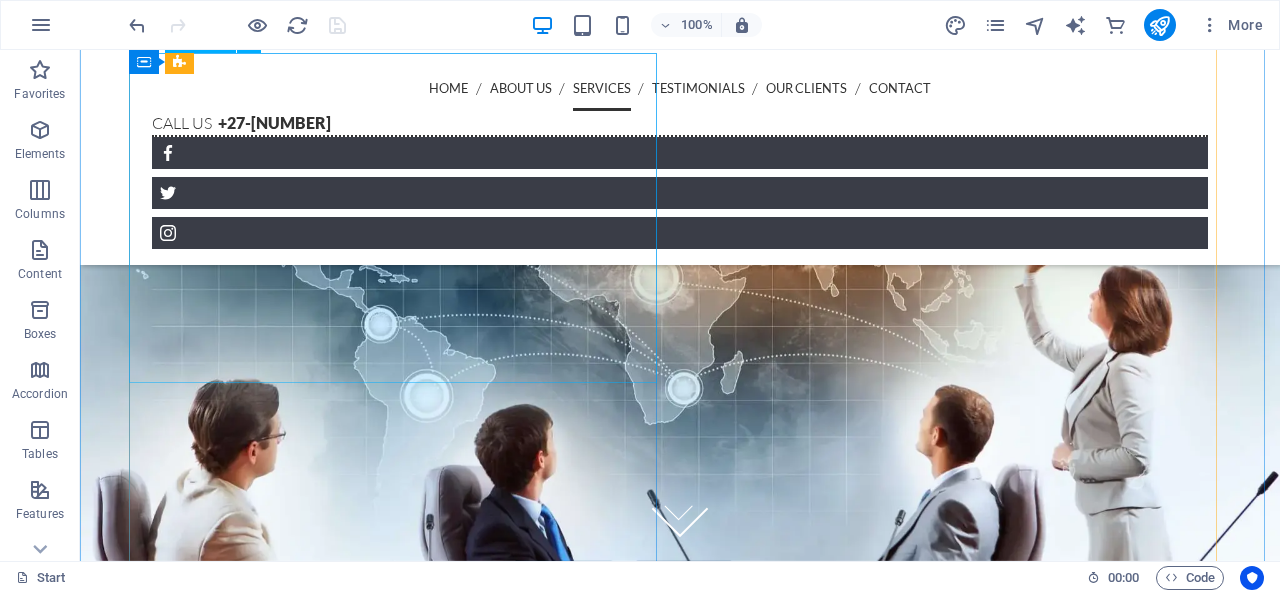 scroll, scrollTop: 6517, scrollLeft: 0, axis: vertical 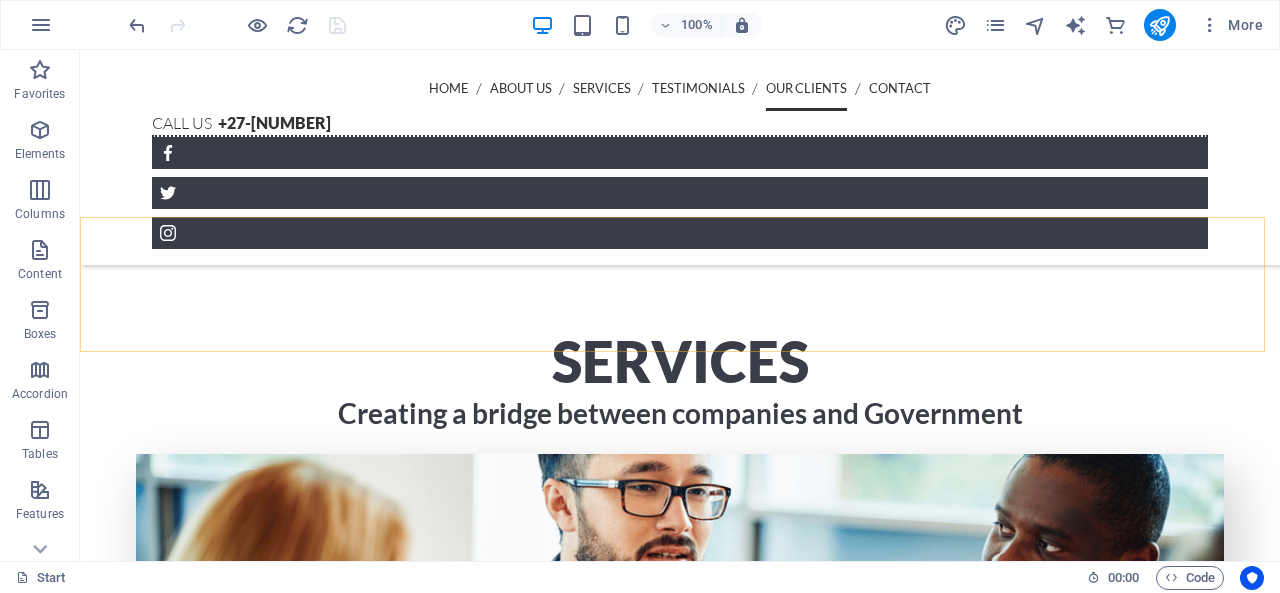 click on "Home About us Services Testimonials Our Clients Contact Call us      +[COUNTRYCODE][NUMBER] Menu" at bounding box center [680, 157] 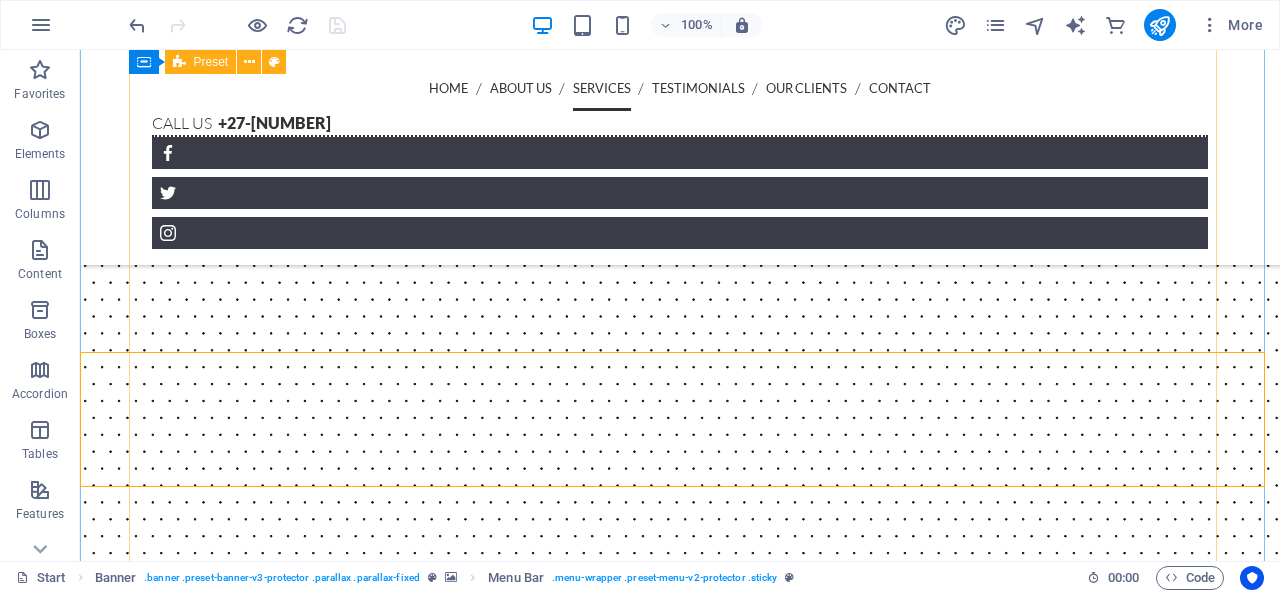 scroll, scrollTop: 6385, scrollLeft: 0, axis: vertical 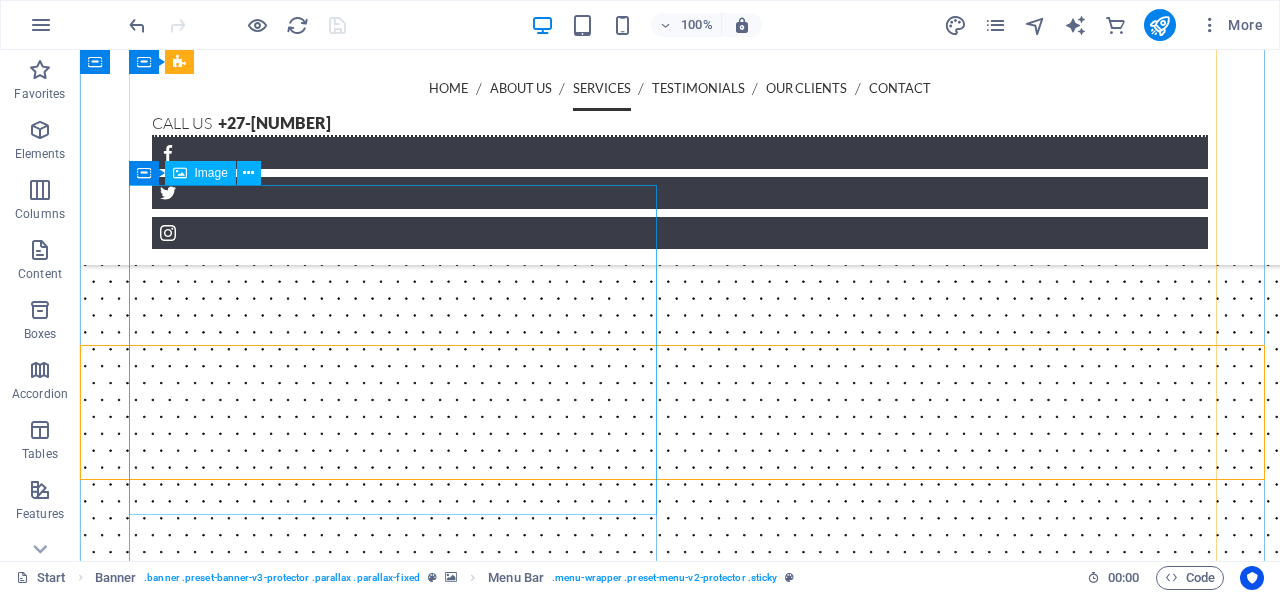 click at bounding box center (680, 7625) 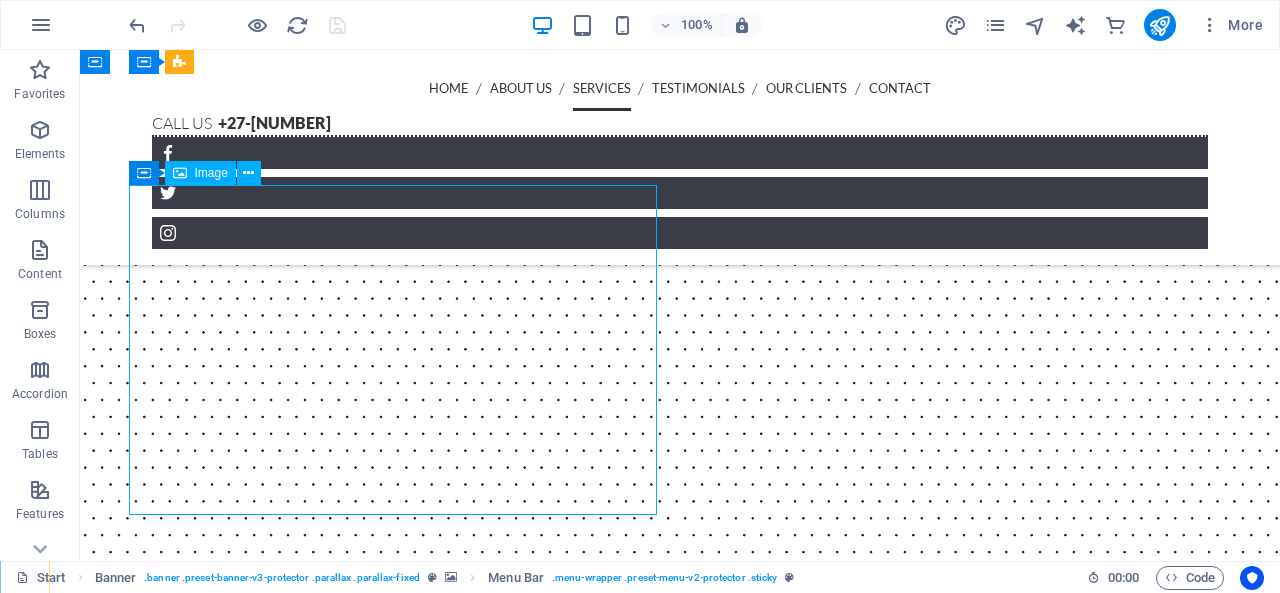 click at bounding box center [680, 7625] 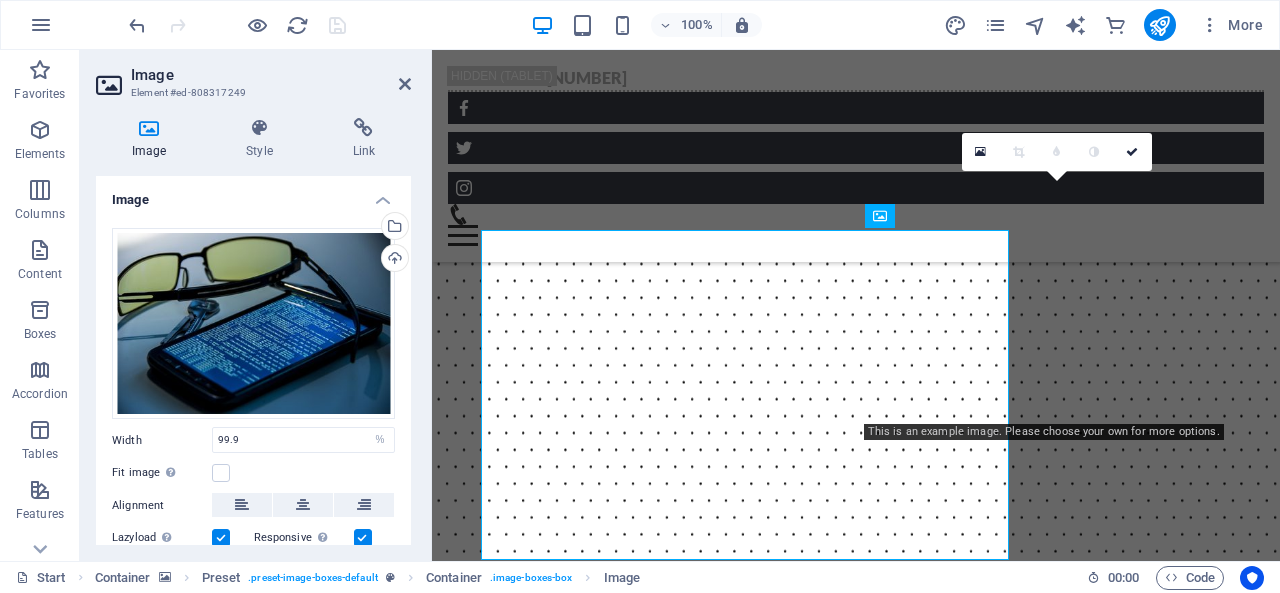 scroll, scrollTop: 6340, scrollLeft: 0, axis: vertical 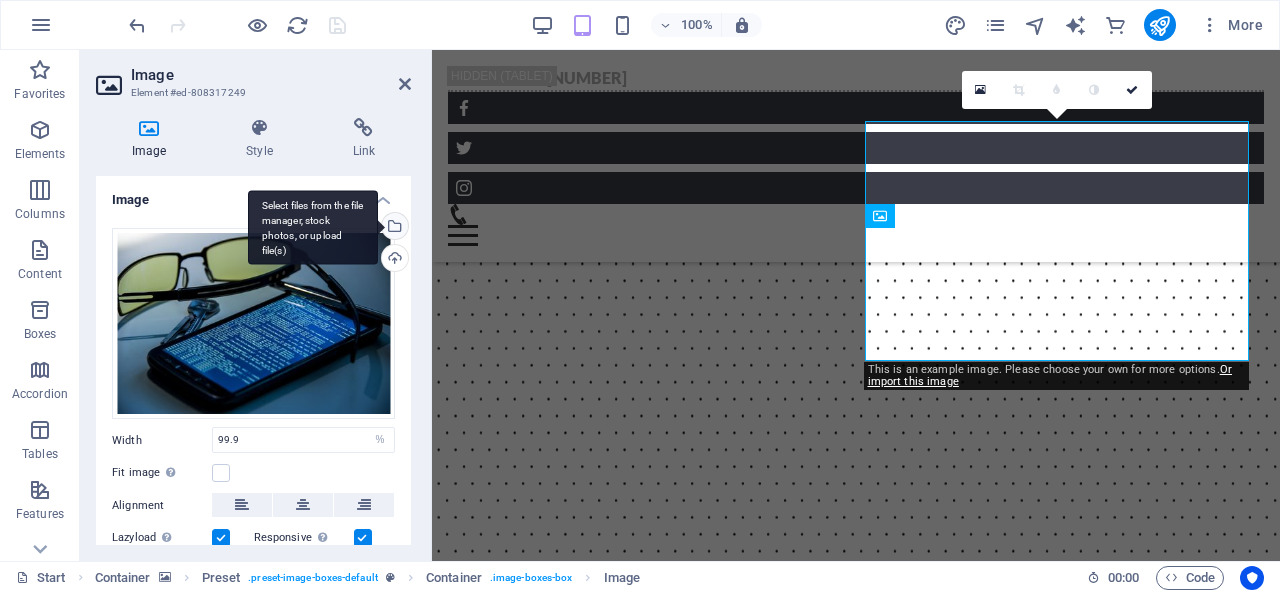 click on "Select files from the file manager, stock photos, or upload file(s)" at bounding box center [393, 228] 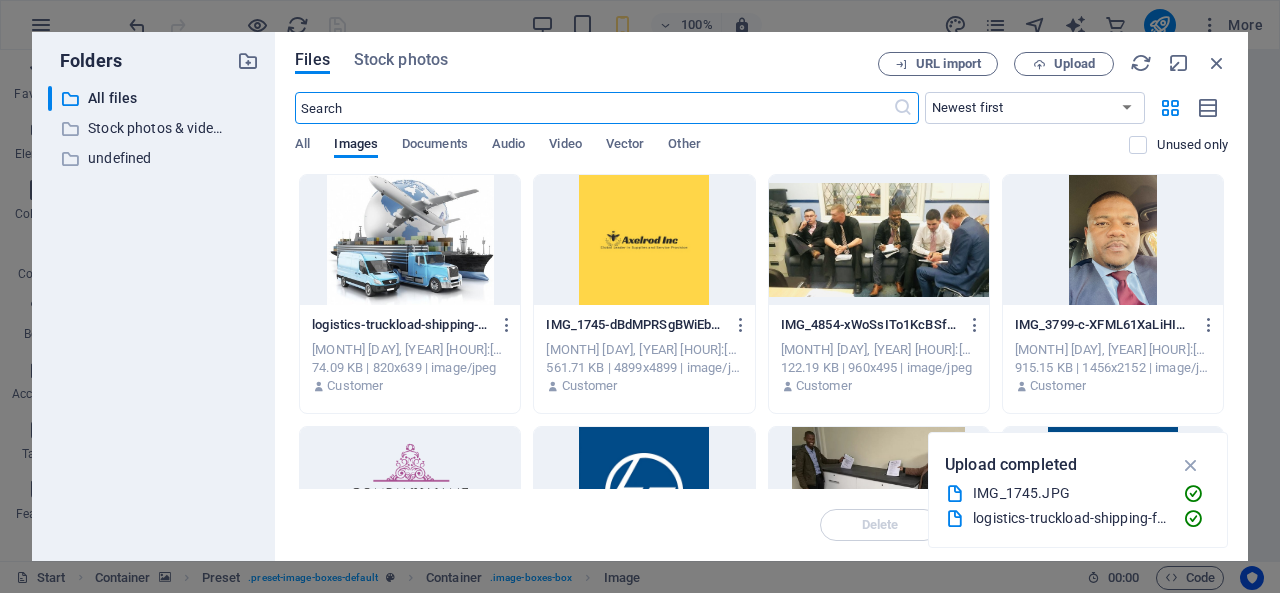 scroll, scrollTop: 10129, scrollLeft: 0, axis: vertical 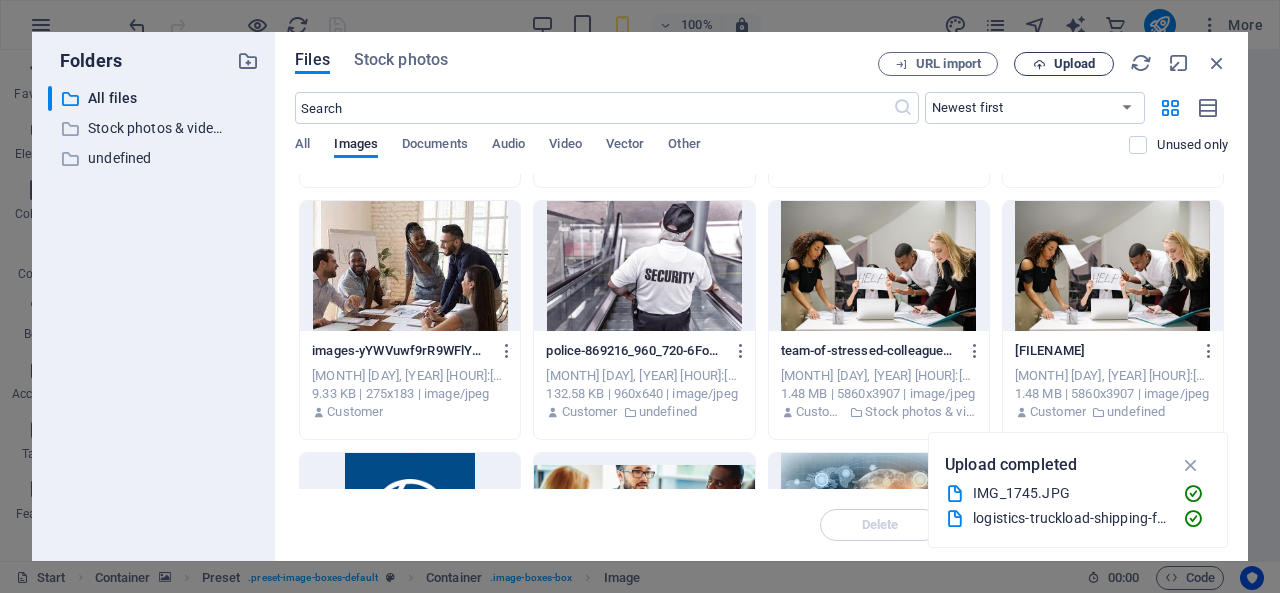 click on "Upload" at bounding box center (1064, 64) 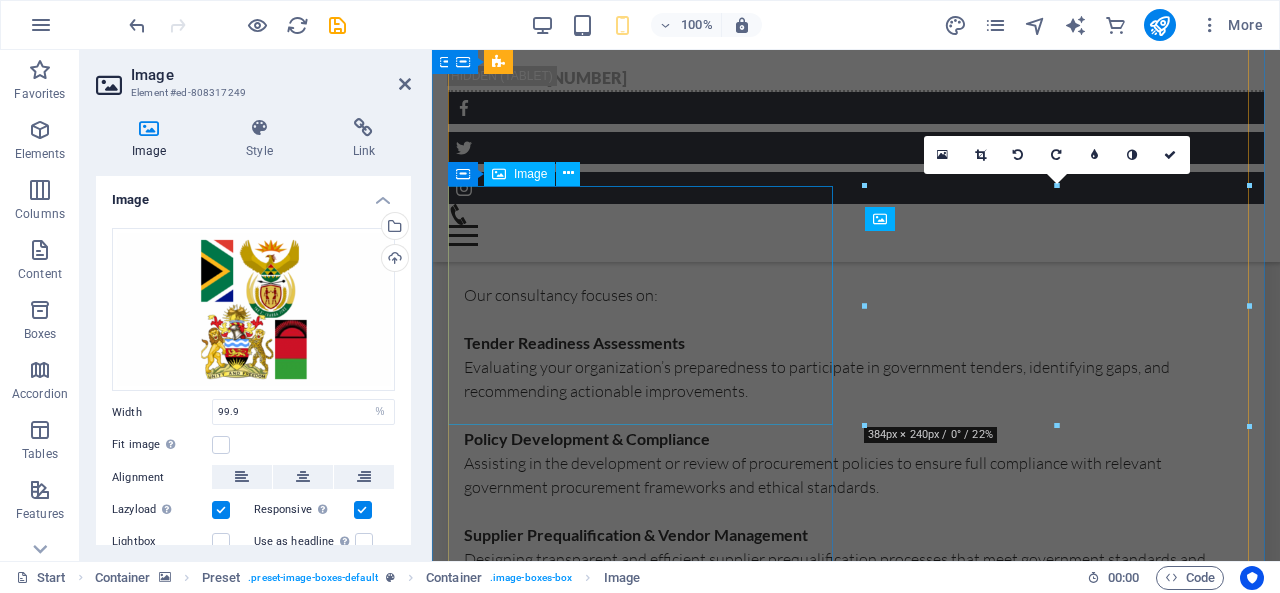 scroll, scrollTop: 6337, scrollLeft: 0, axis: vertical 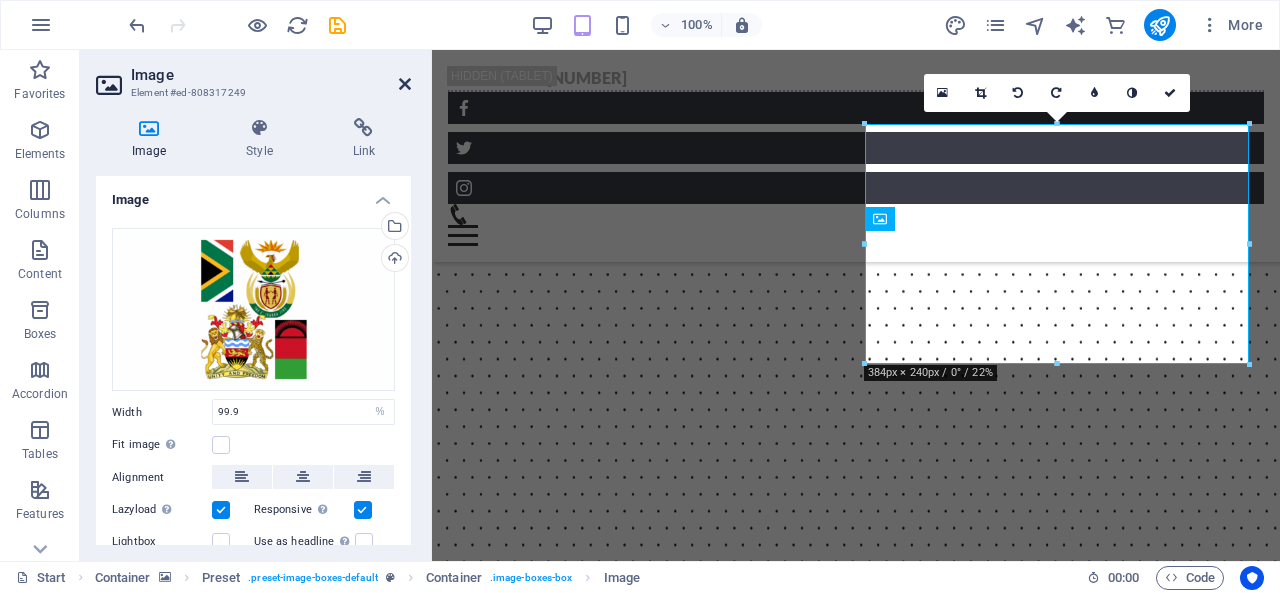 click at bounding box center (405, 84) 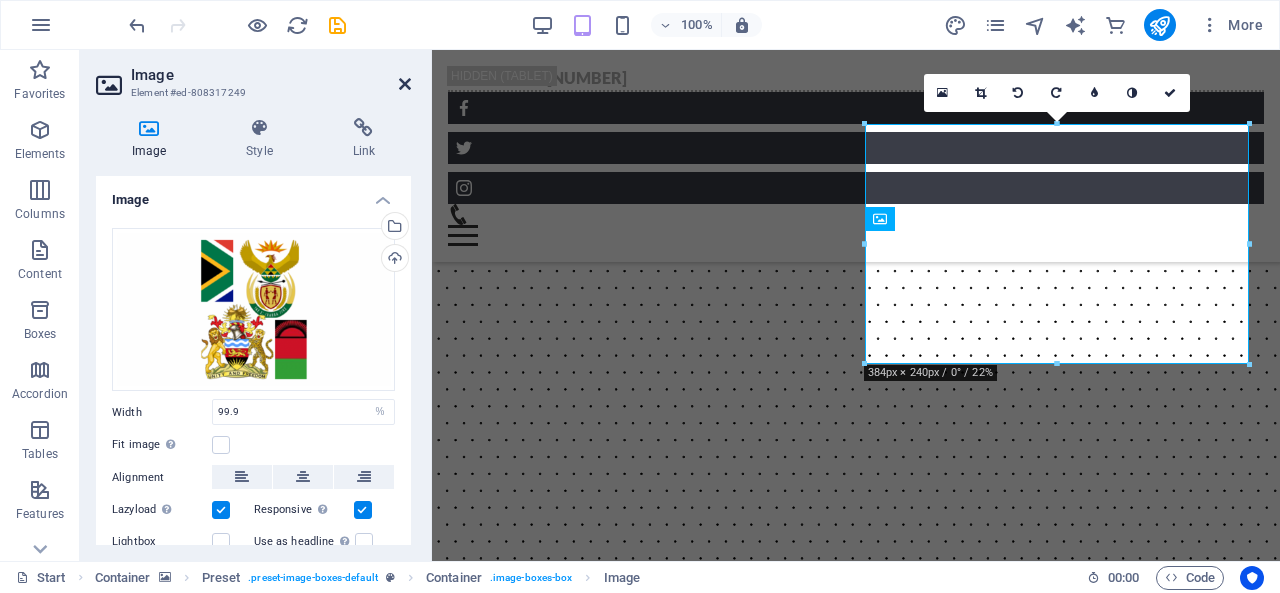 scroll, scrollTop: 6392, scrollLeft: 0, axis: vertical 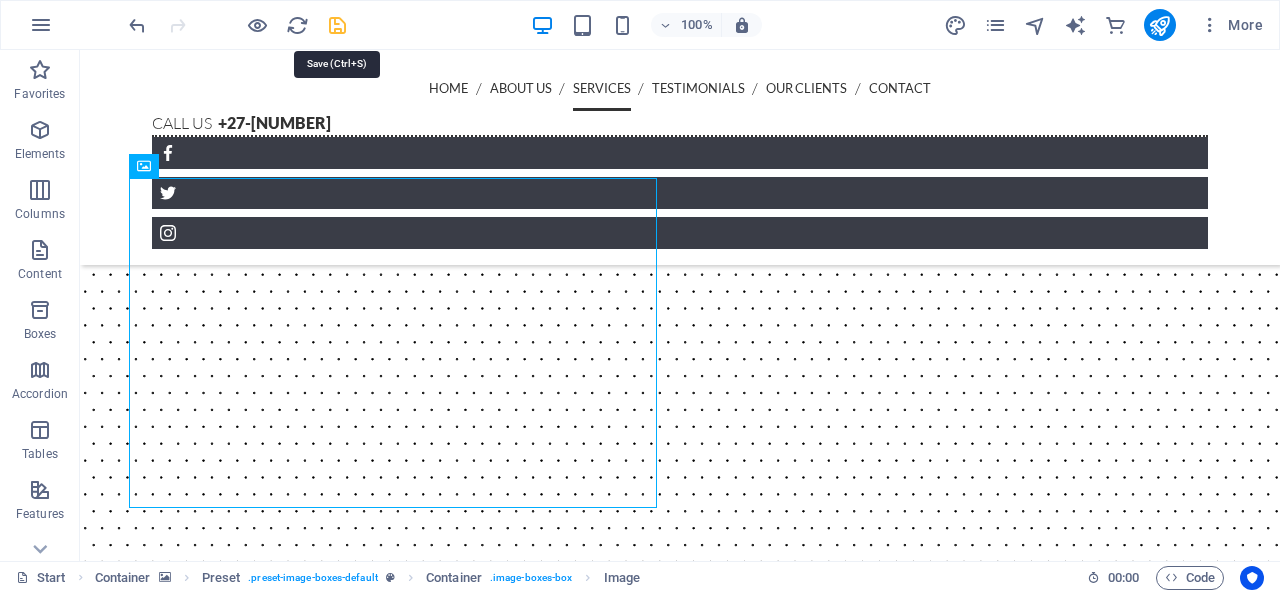 click at bounding box center [337, 25] 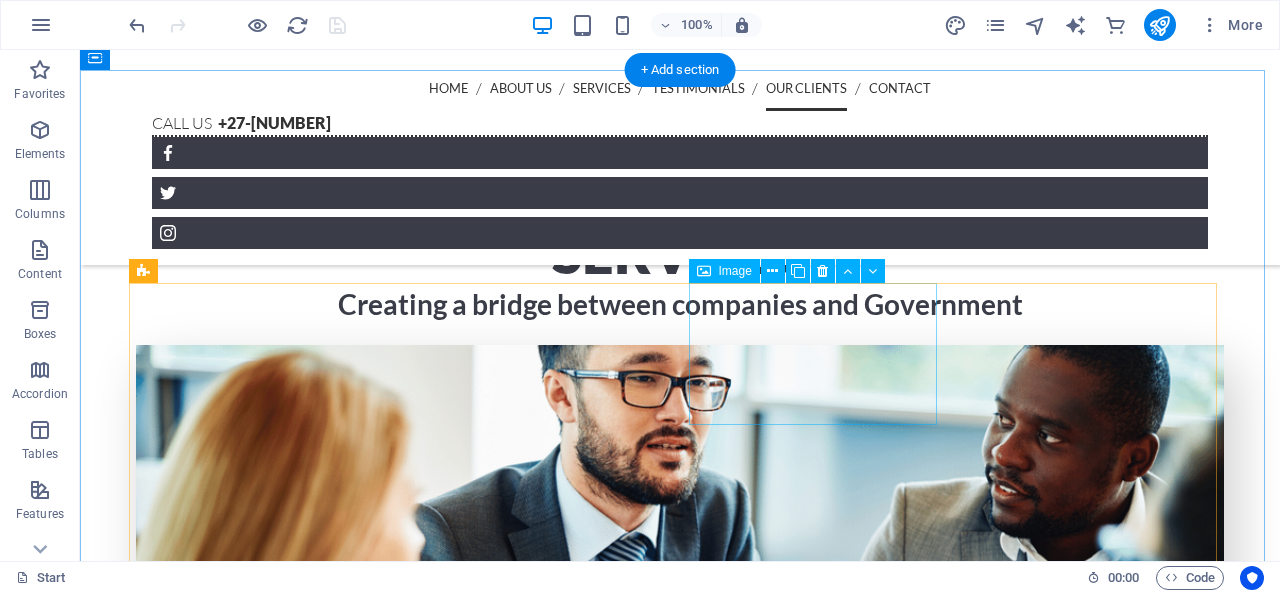 scroll, scrollTop: 8245, scrollLeft: 0, axis: vertical 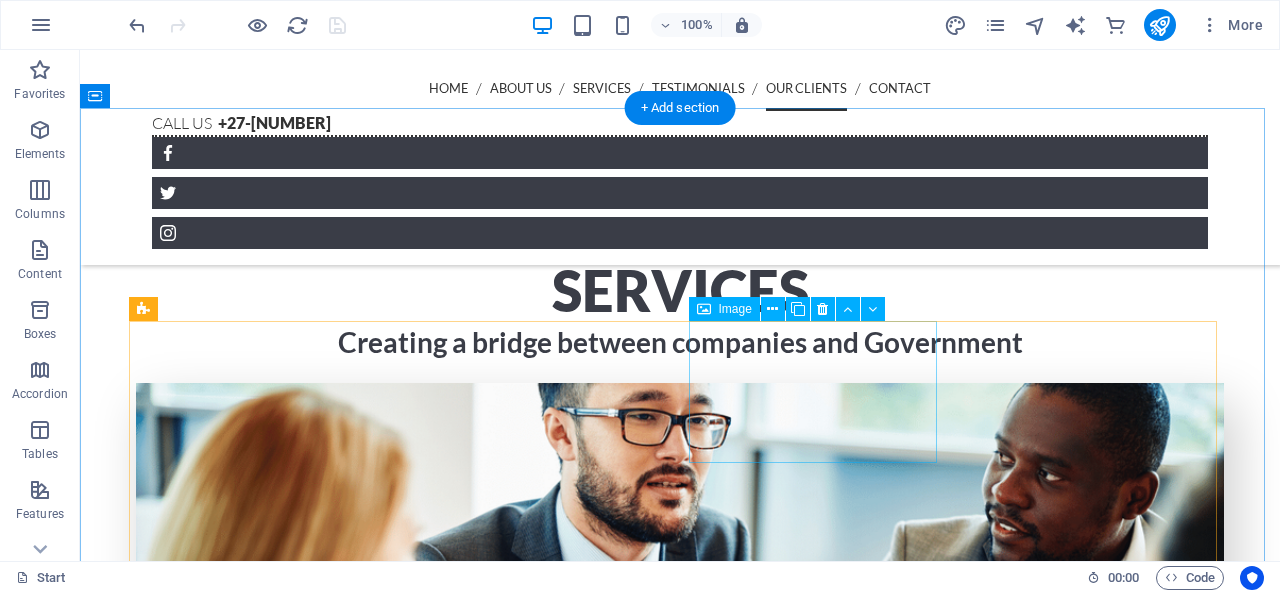 click at bounding box center (260, 12033) 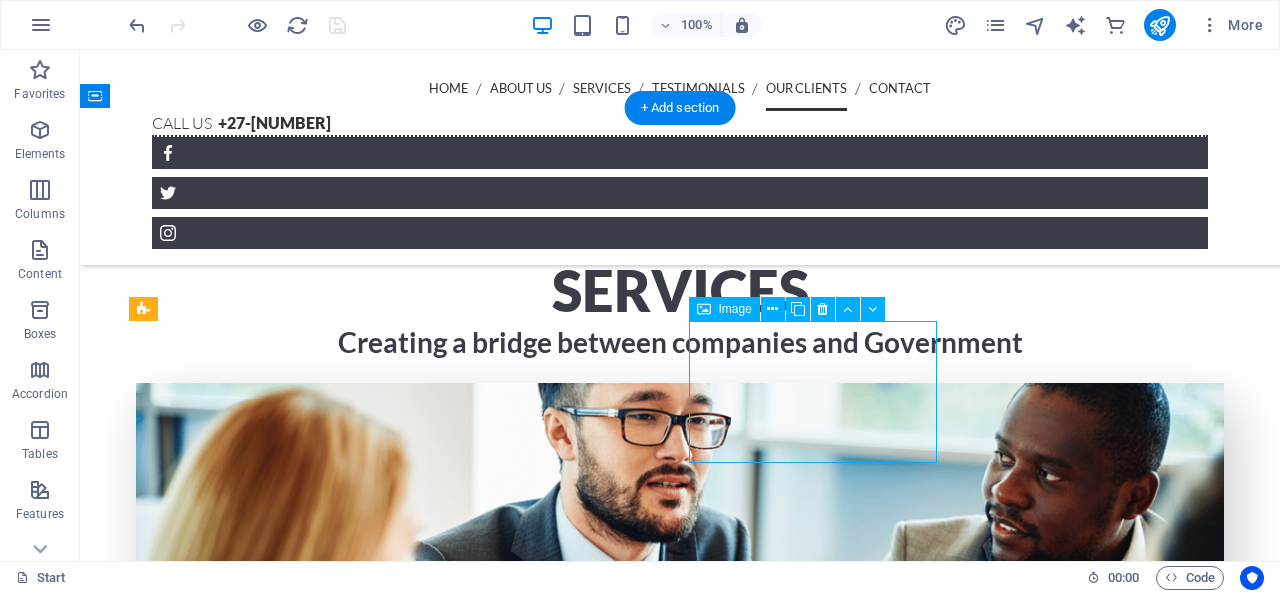 click at bounding box center (260, 12033) 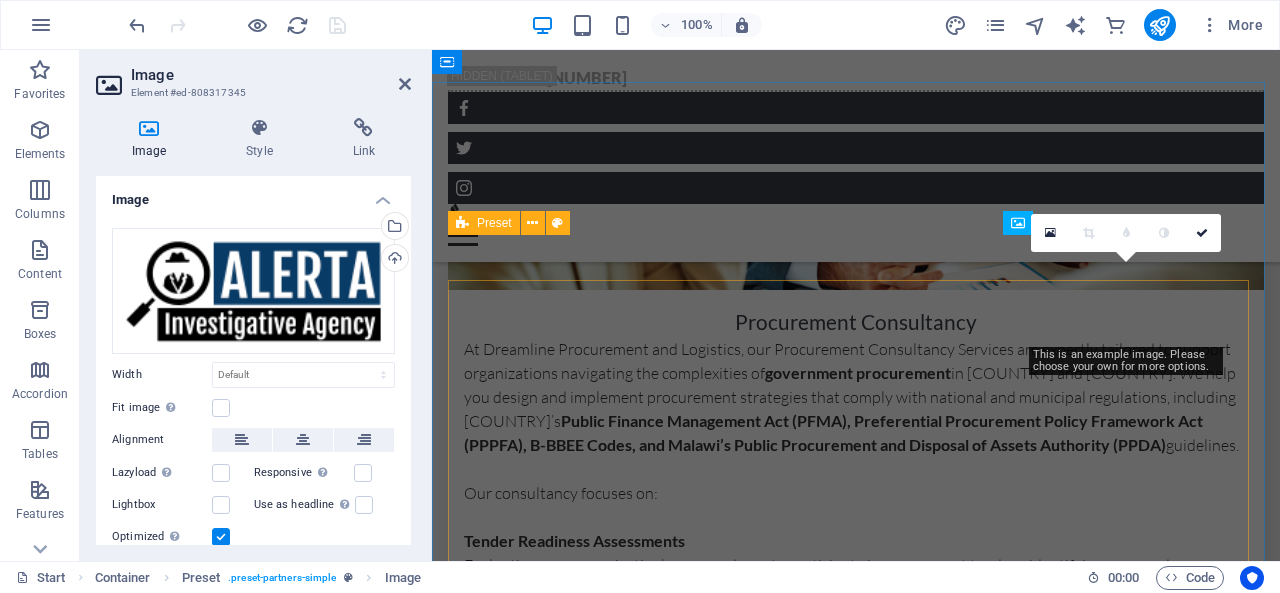 scroll, scrollTop: 9835, scrollLeft: 0, axis: vertical 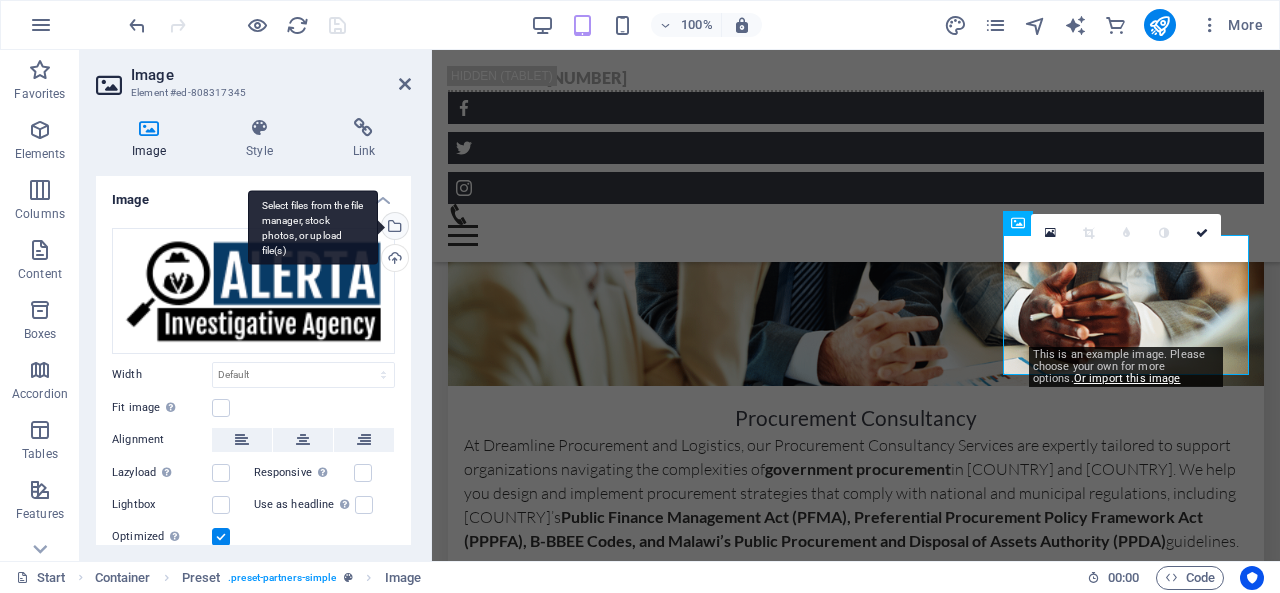 click on "Select files from the file manager, stock photos, or upload file(s)" at bounding box center (313, 227) 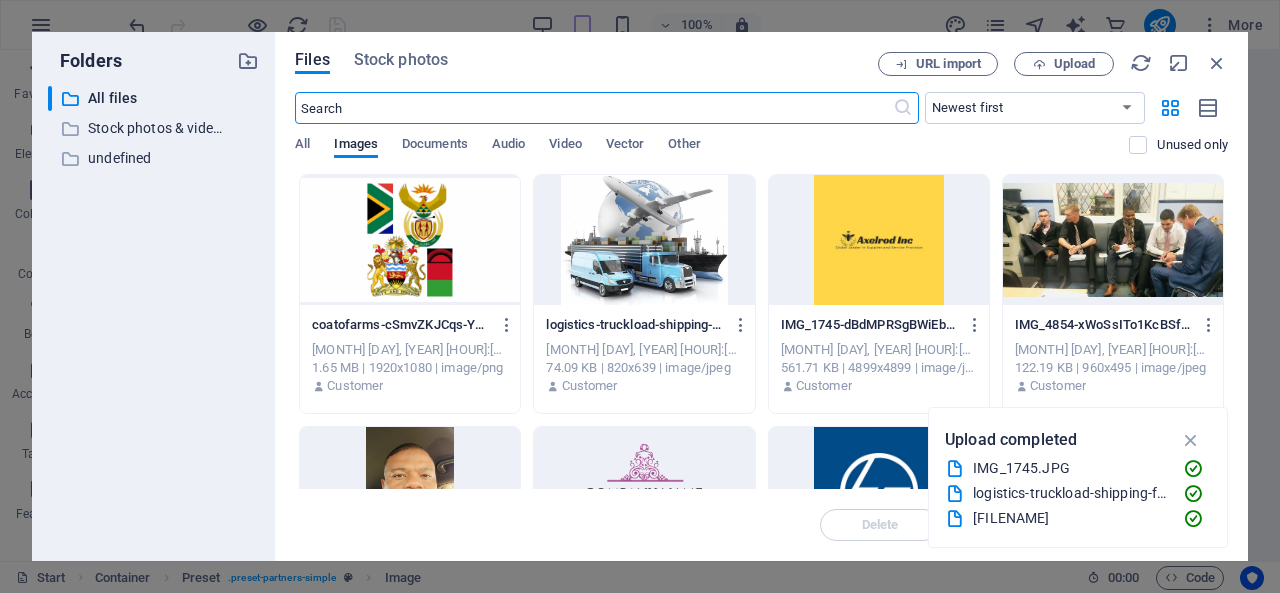 scroll, scrollTop: 13118, scrollLeft: 0, axis: vertical 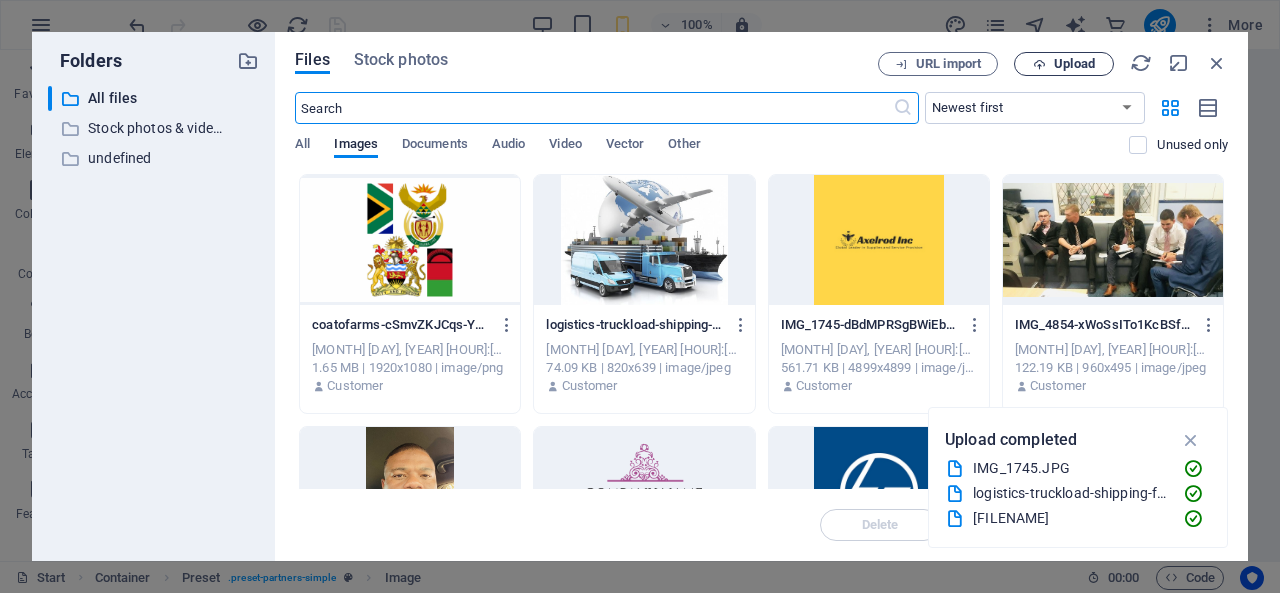 click on "Upload" at bounding box center (1064, 64) 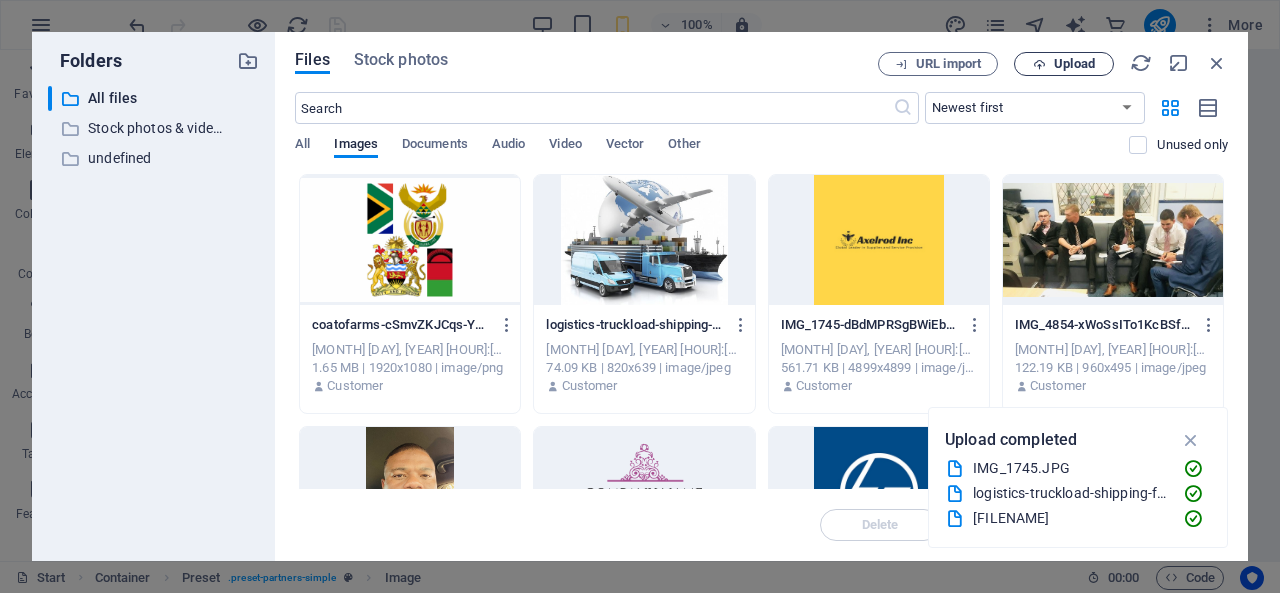 scroll, scrollTop: 13046, scrollLeft: 0, axis: vertical 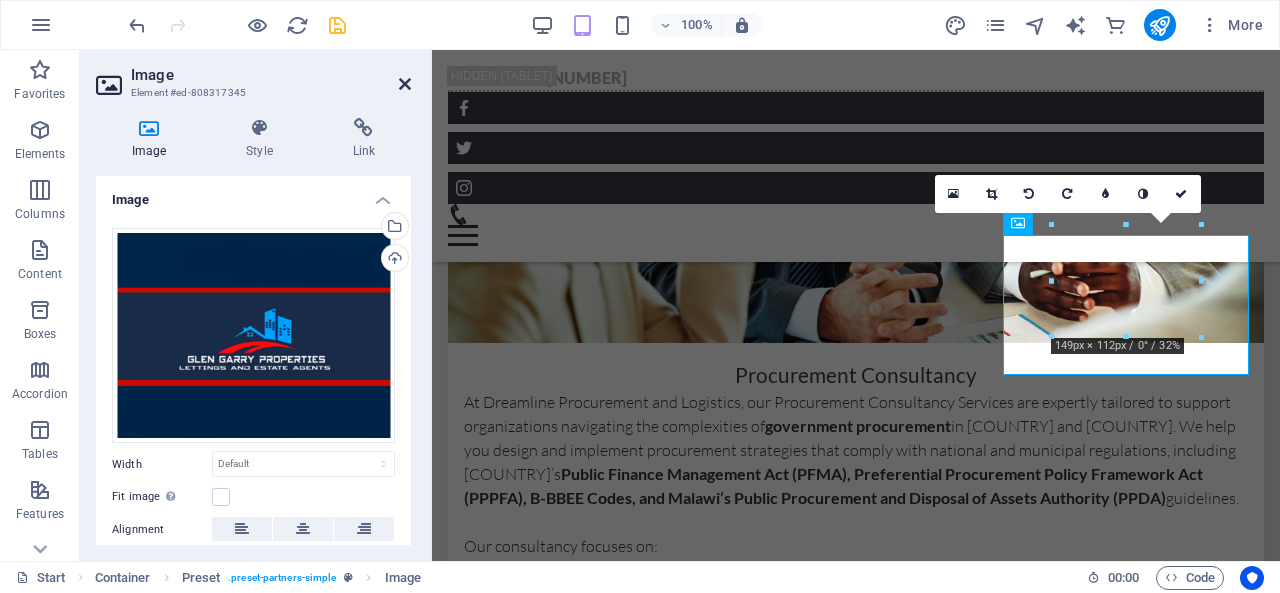 click at bounding box center [405, 84] 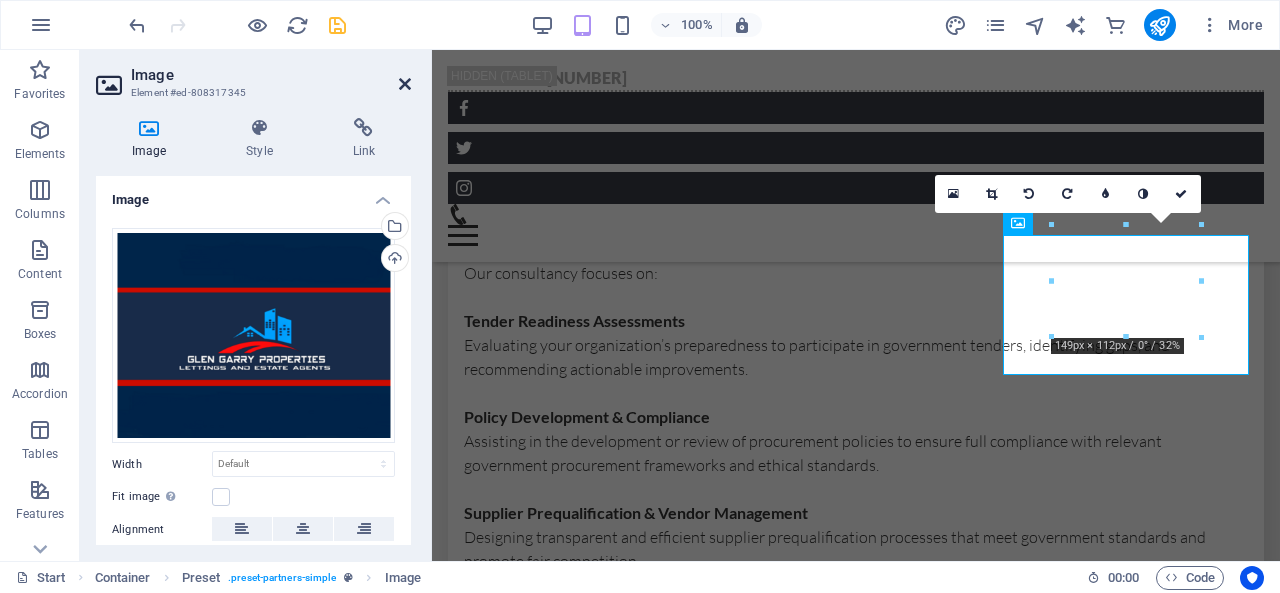 scroll, scrollTop: 8316, scrollLeft: 0, axis: vertical 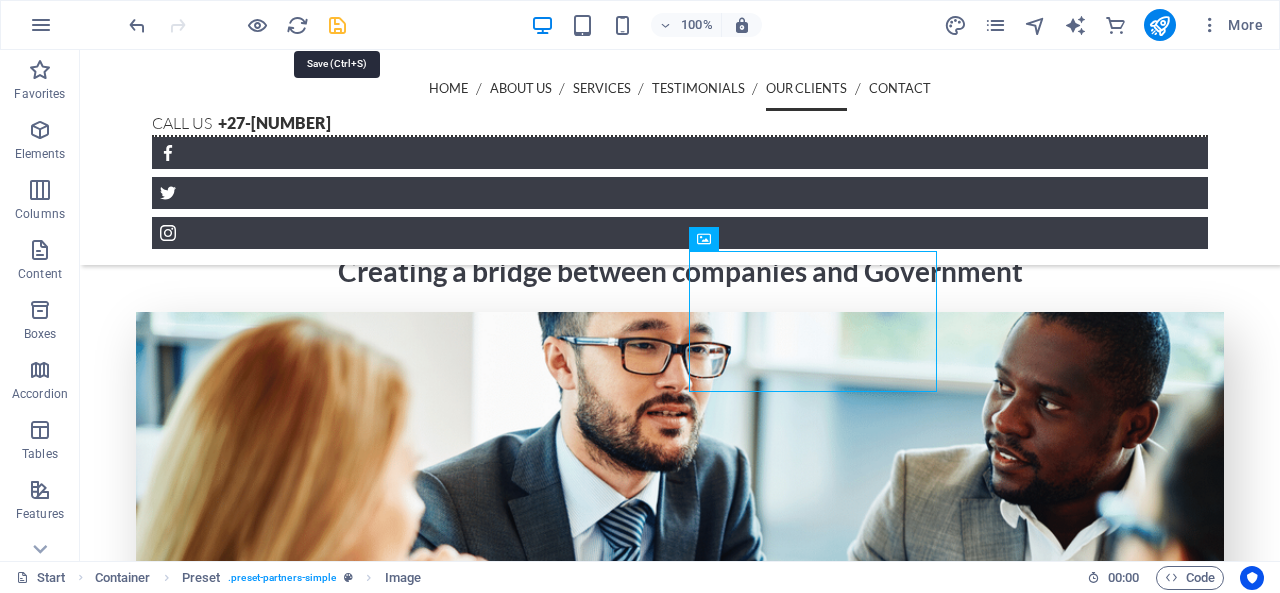 click at bounding box center [337, 25] 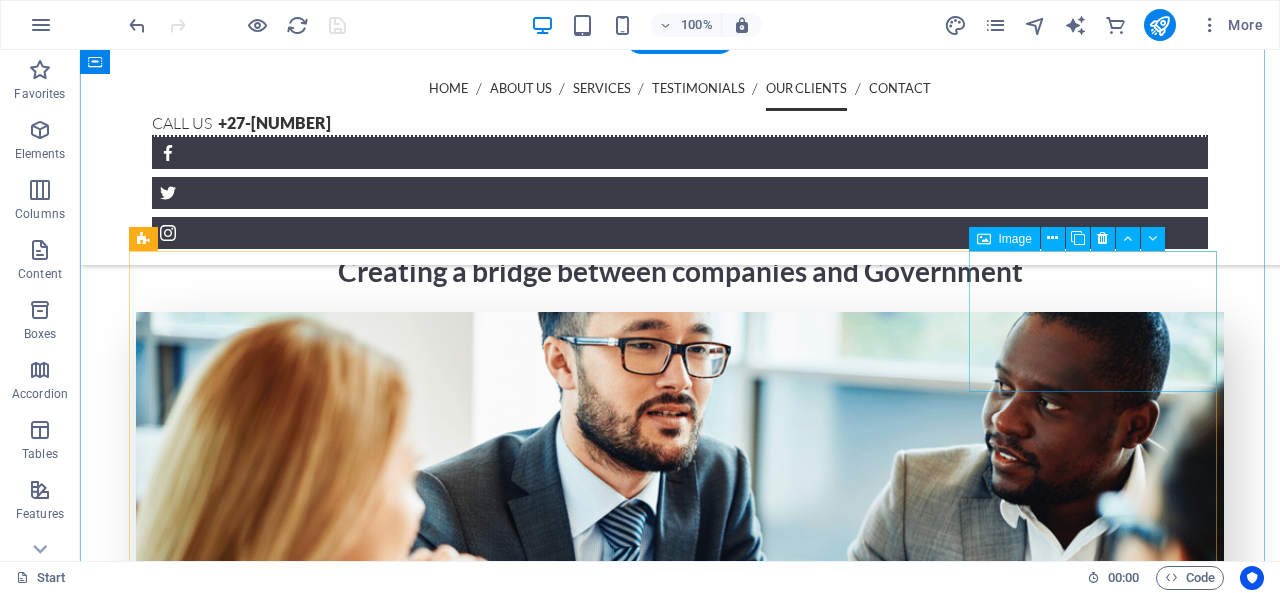 click at bounding box center [260, 12119] 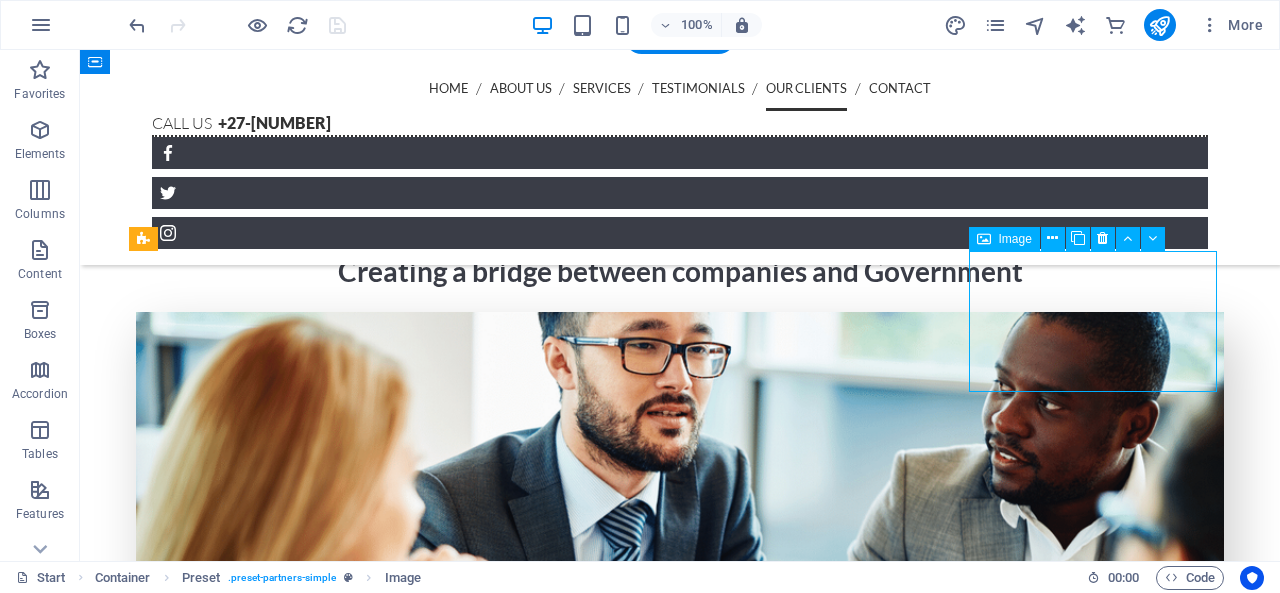 click at bounding box center [260, 12119] 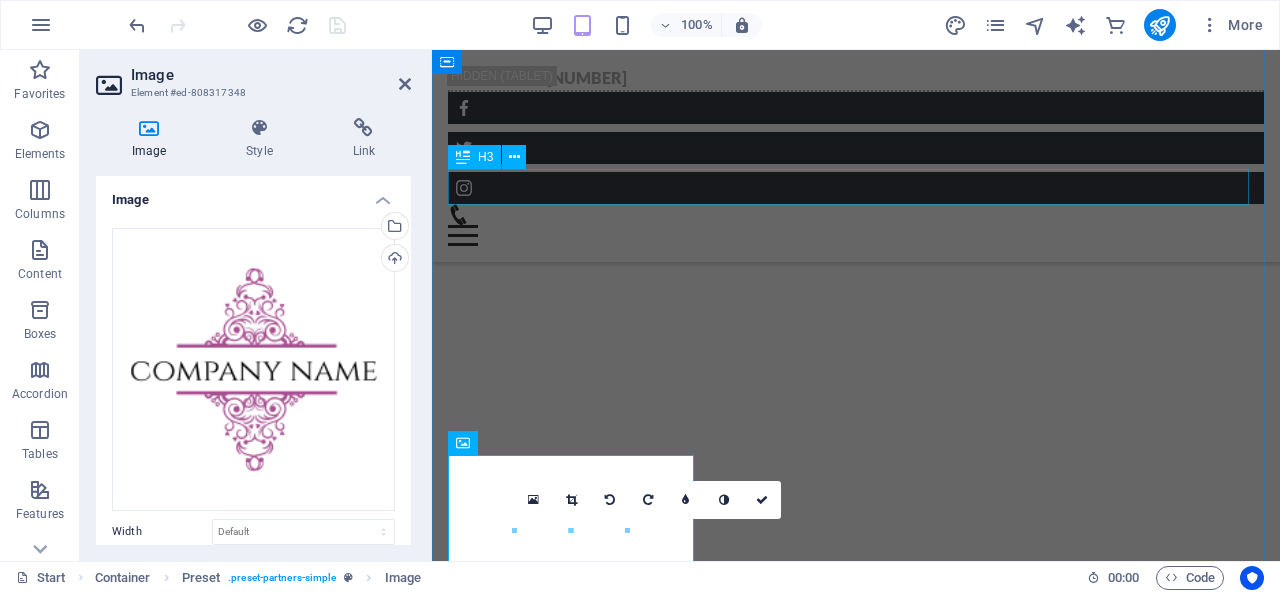 scroll, scrollTop: 9883, scrollLeft: 0, axis: vertical 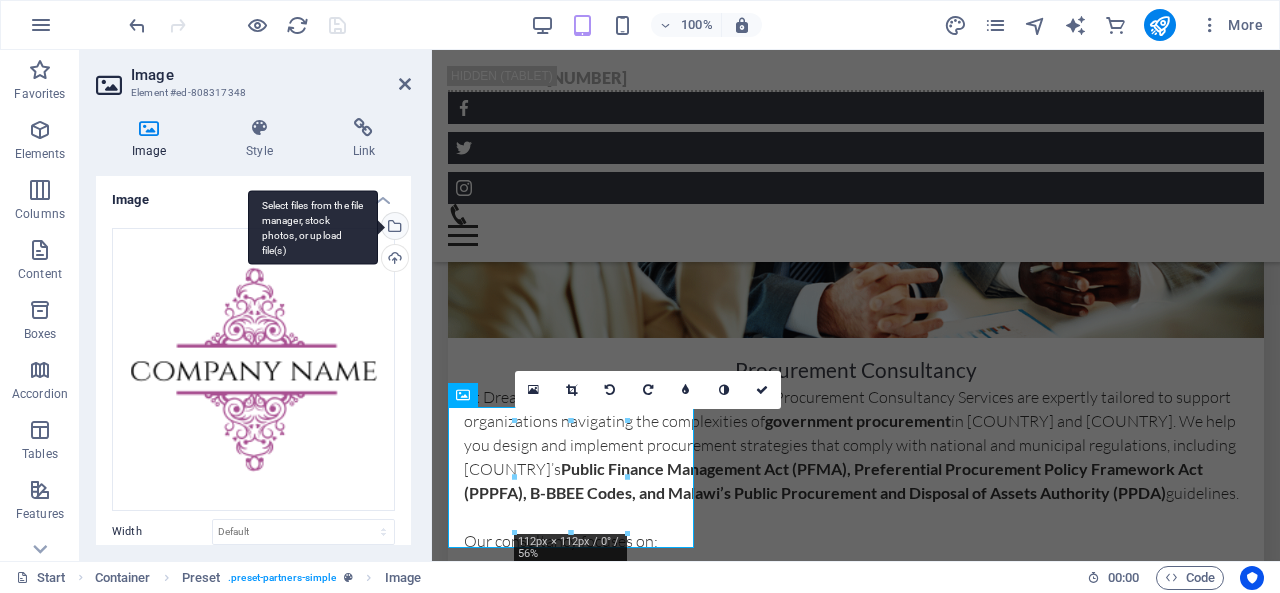 click on "Select files from the file manager, stock photos, or upload file(s)" at bounding box center (313, 227) 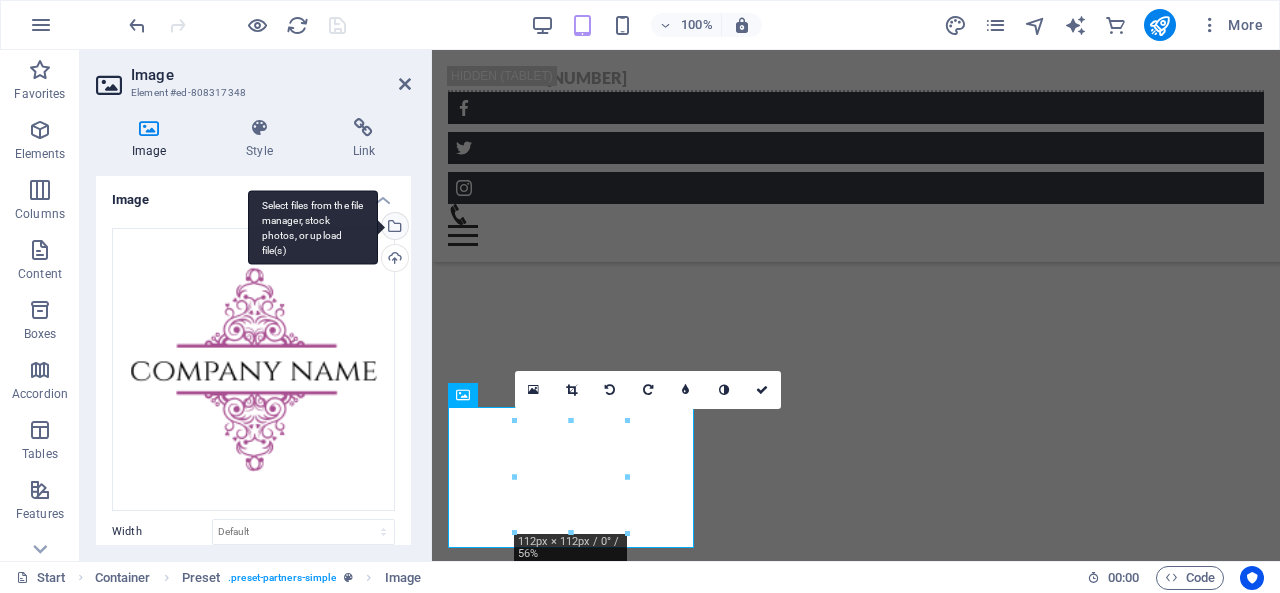 scroll, scrollTop: 13327, scrollLeft: 0, axis: vertical 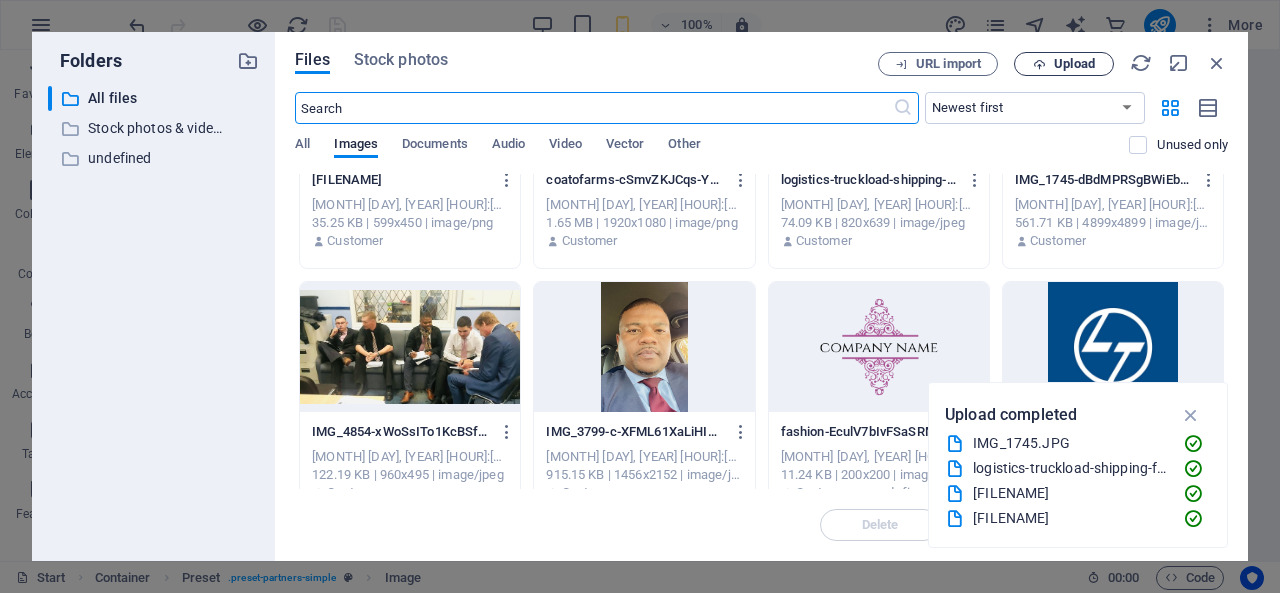 click on "Upload" at bounding box center [1064, 64] 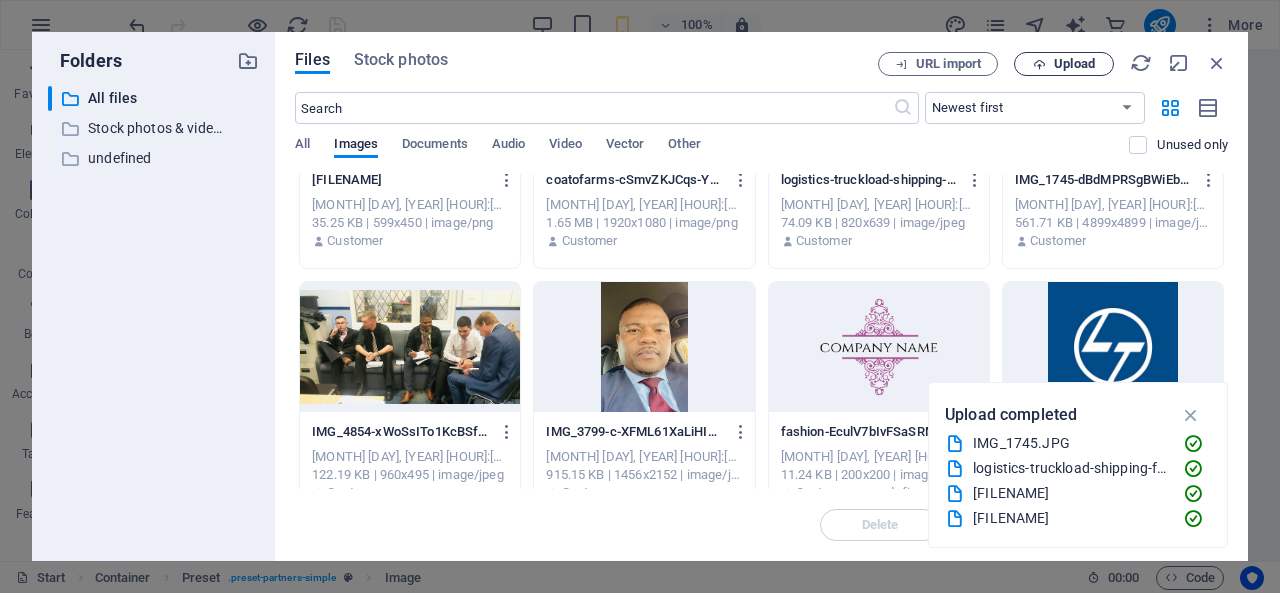 scroll, scrollTop: 13327, scrollLeft: 0, axis: vertical 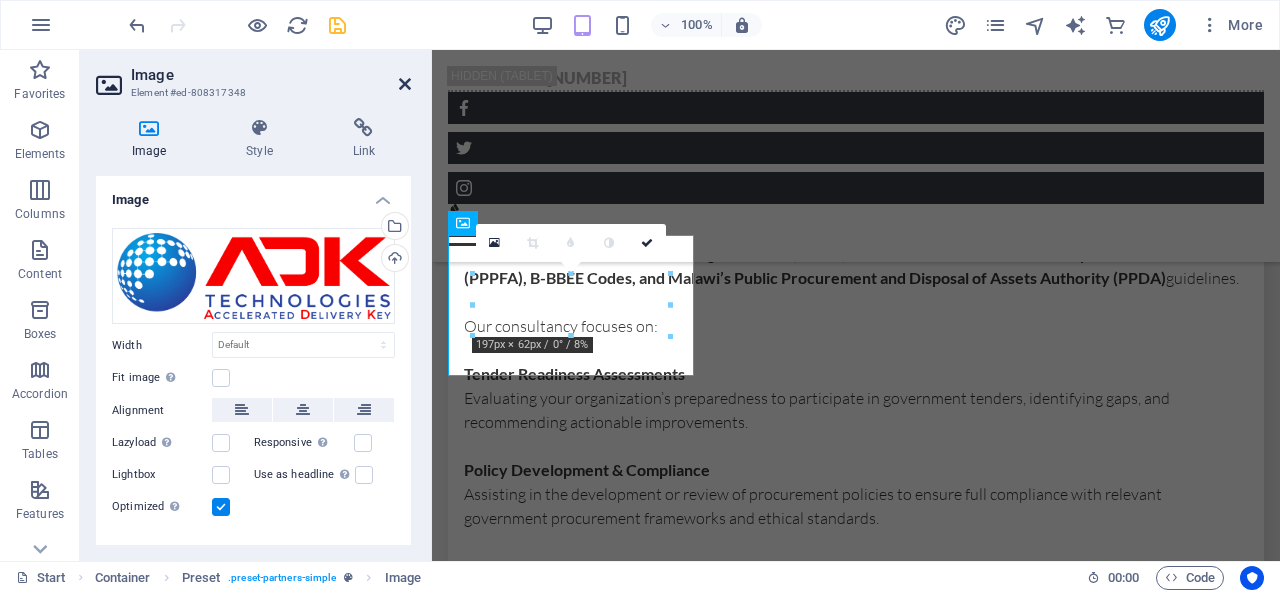 click at bounding box center [405, 84] 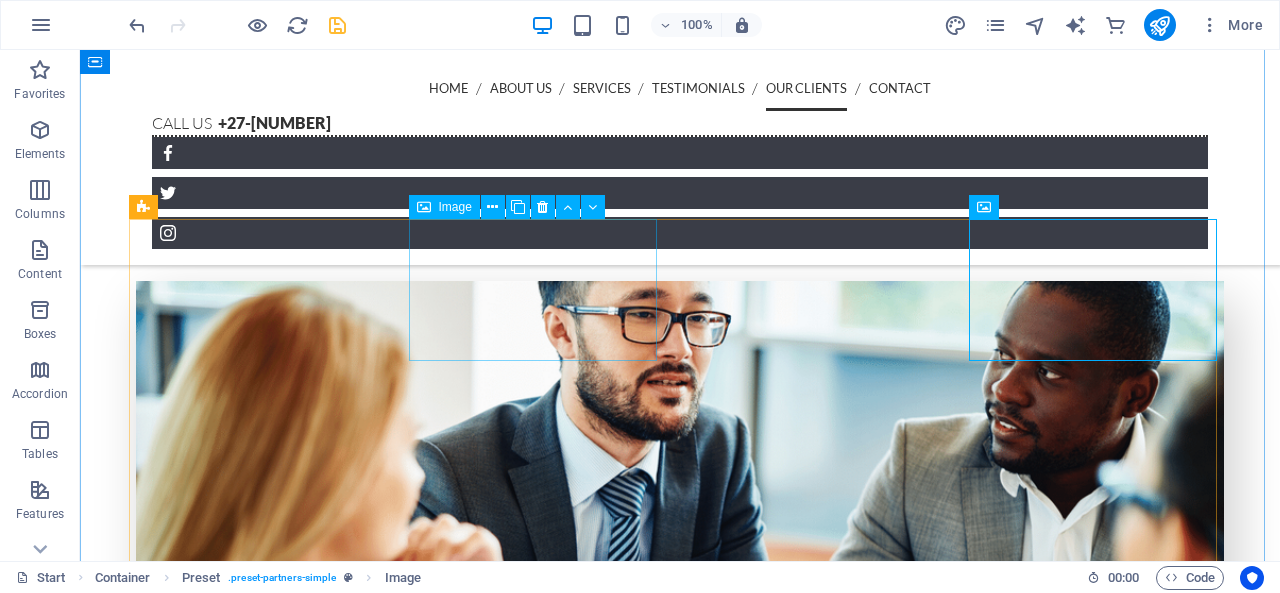 scroll, scrollTop: 8348, scrollLeft: 0, axis: vertical 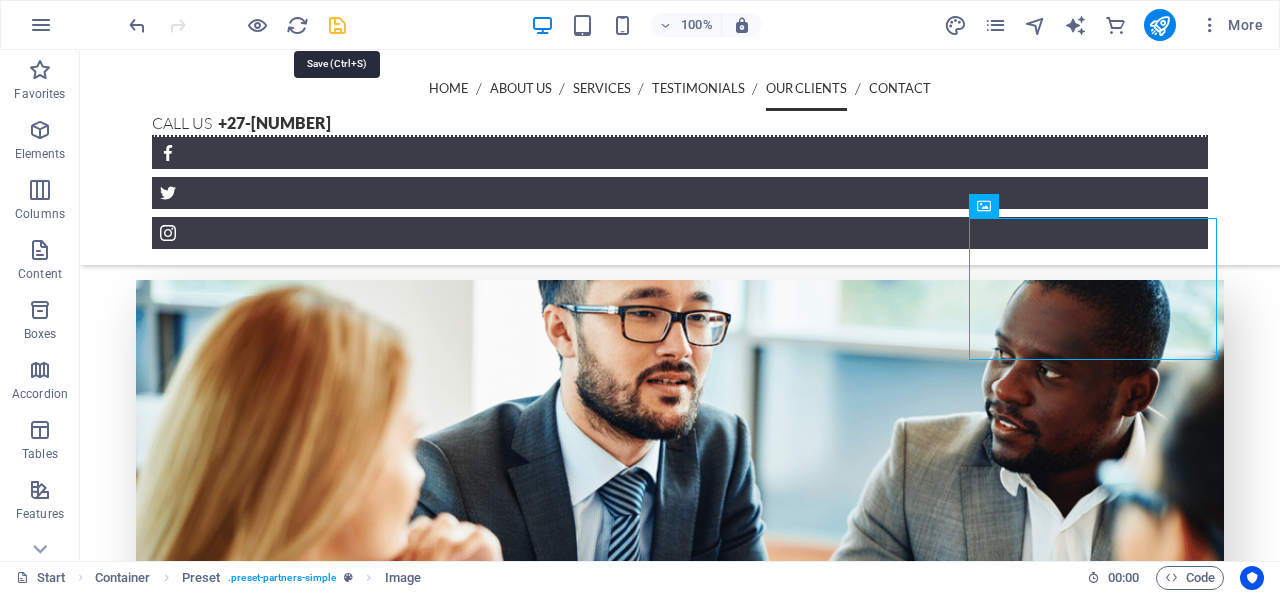 click at bounding box center [337, 25] 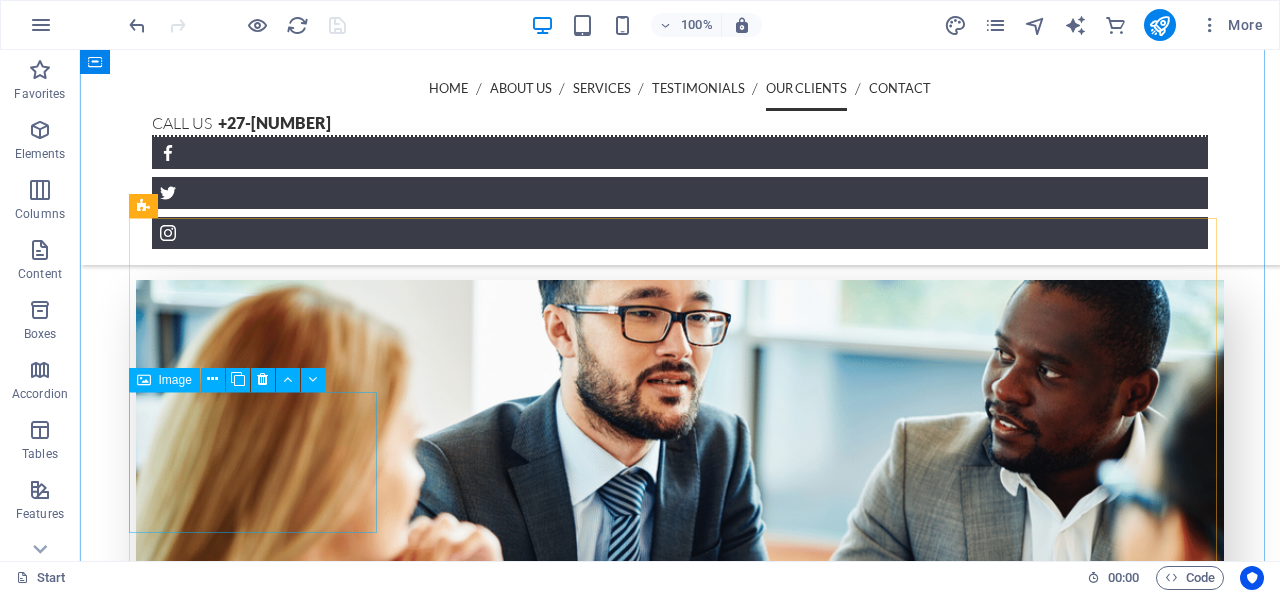 click at bounding box center [260, 12245] 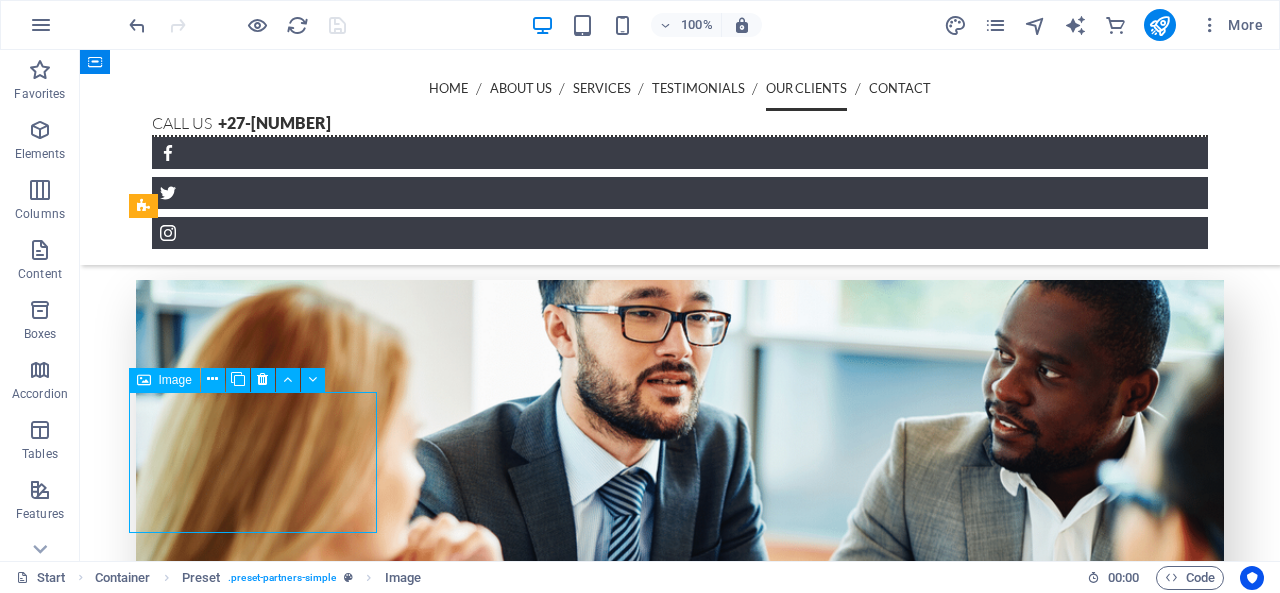 click at bounding box center (260, 12245) 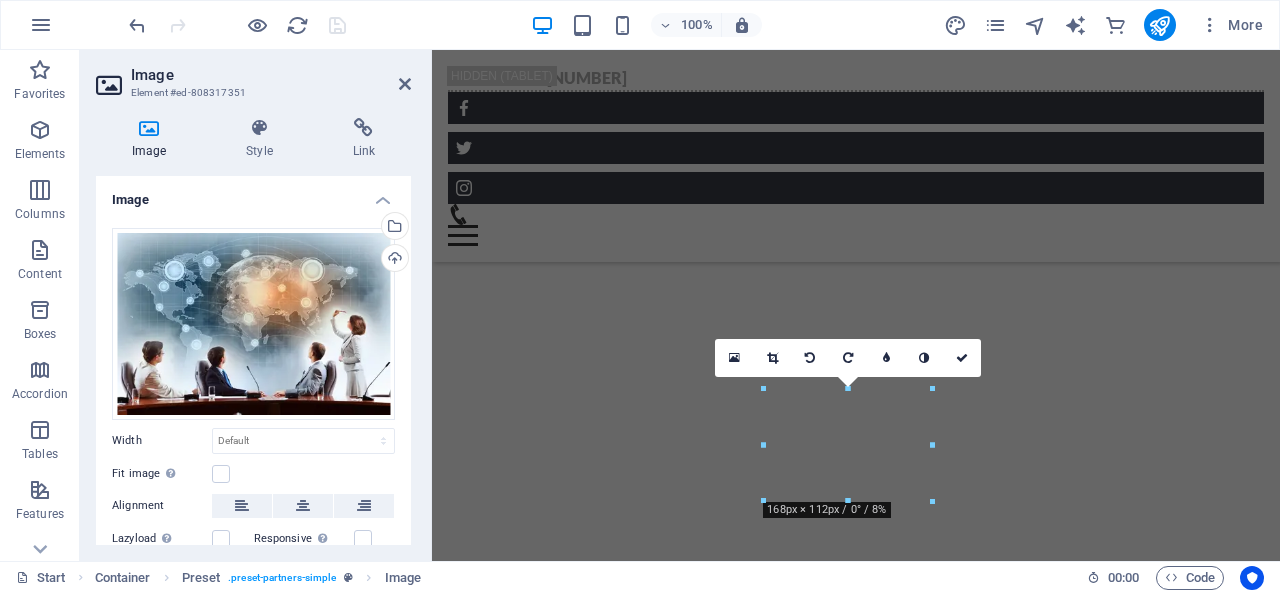 scroll, scrollTop: 9916, scrollLeft: 0, axis: vertical 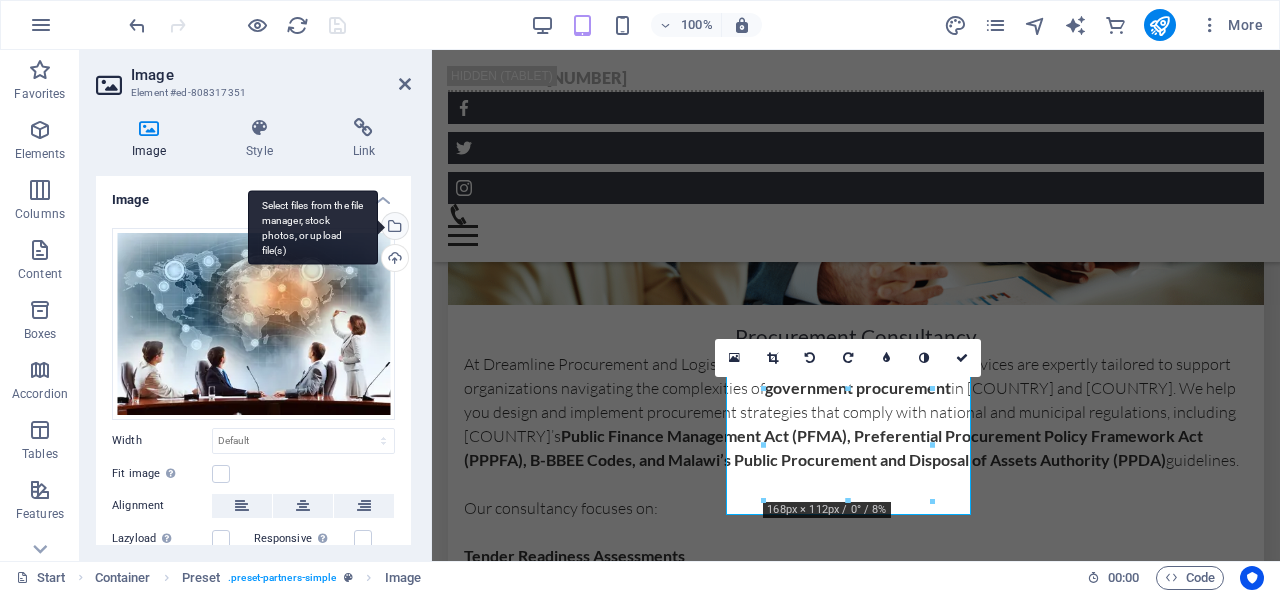 click on "Select files from the file manager, stock photos, or upload file(s)" at bounding box center (313, 227) 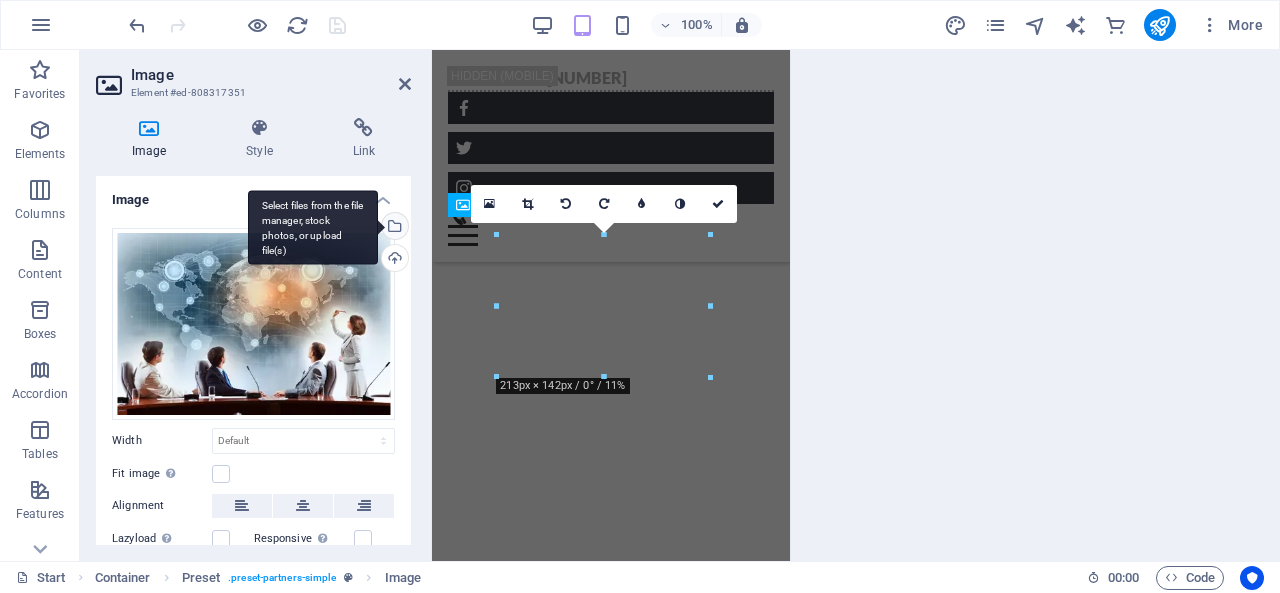 scroll, scrollTop: 13536, scrollLeft: 0, axis: vertical 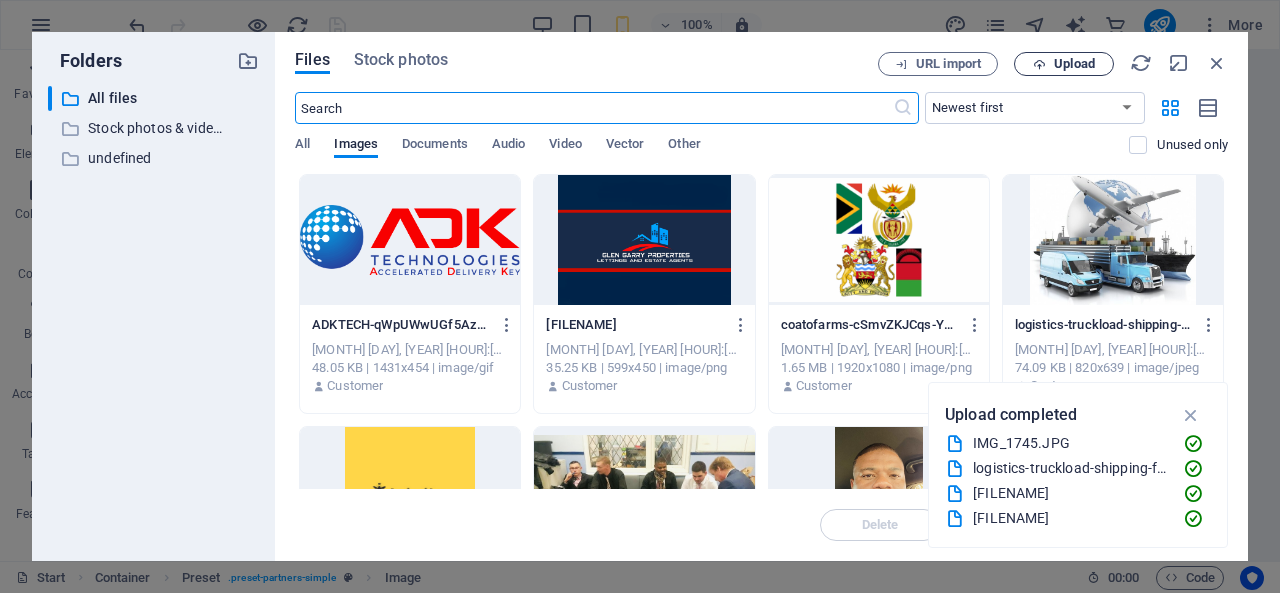 click on "Upload" at bounding box center [1074, 64] 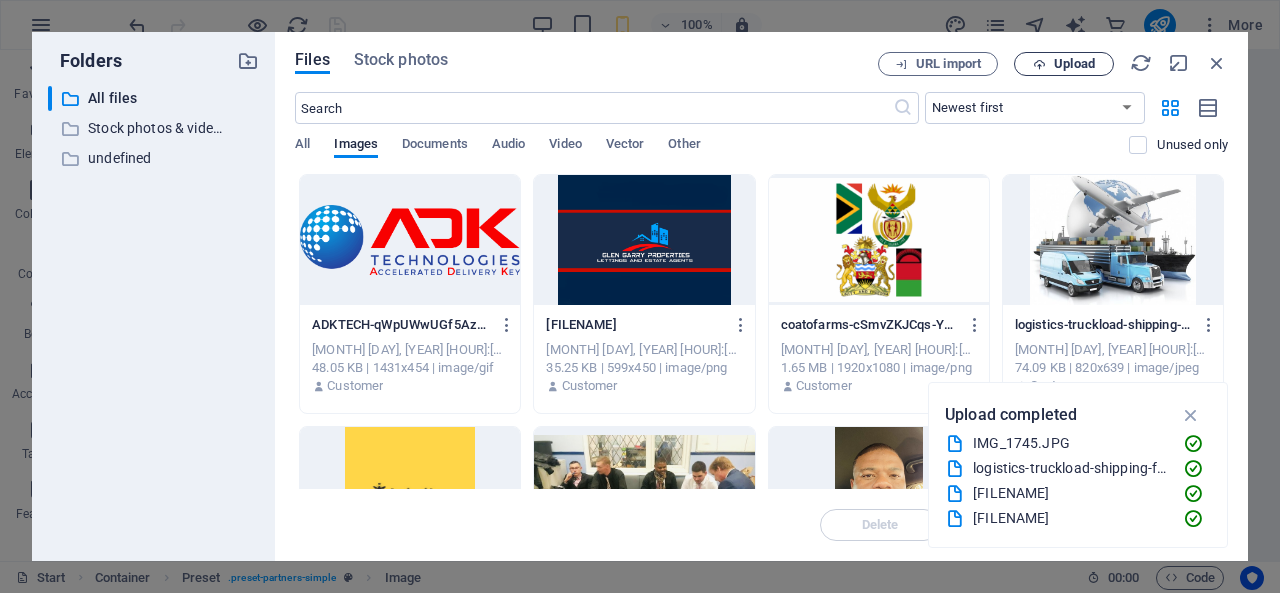 scroll, scrollTop: 13464, scrollLeft: 0, axis: vertical 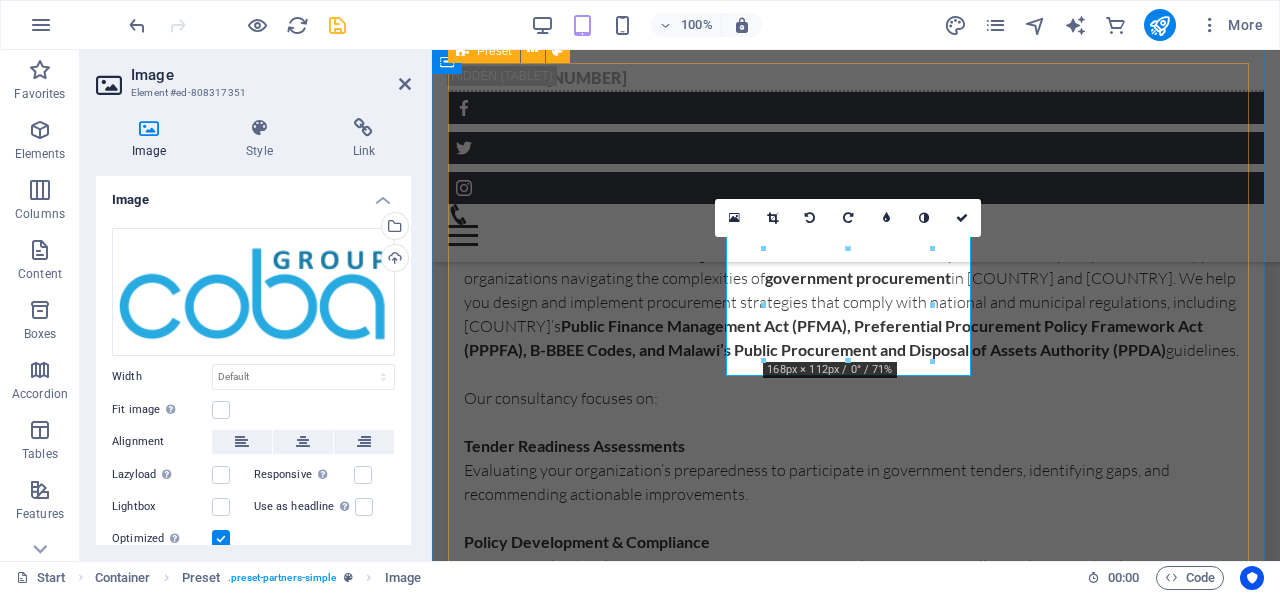click at bounding box center [856, 8646] 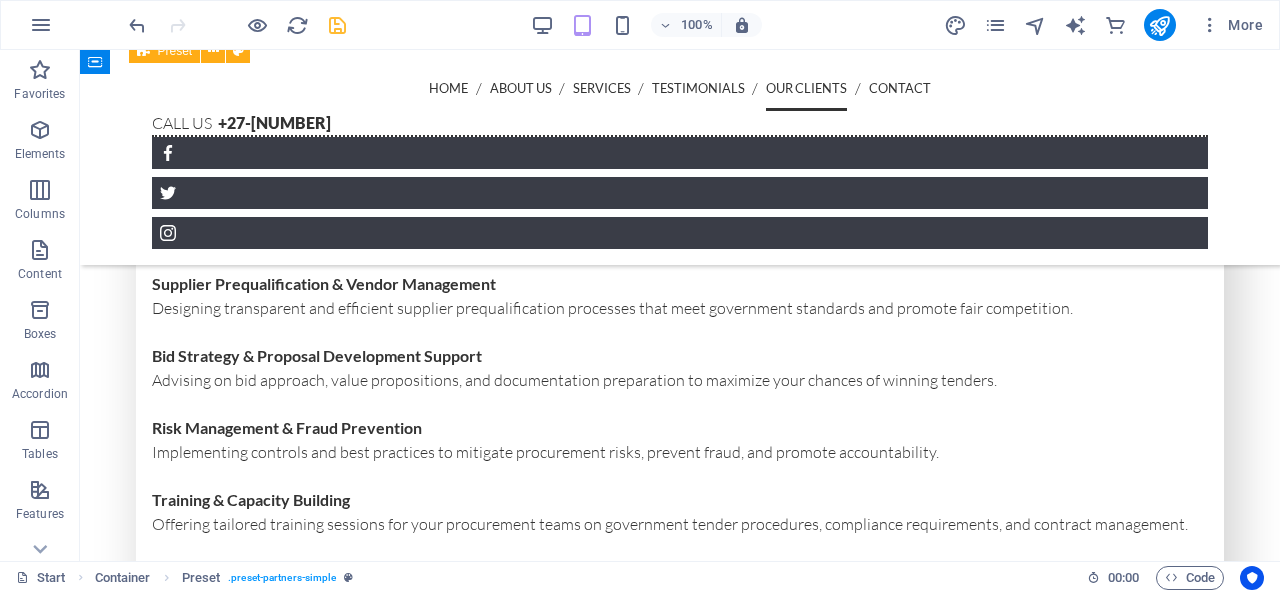 scroll, scrollTop: 8503, scrollLeft: 0, axis: vertical 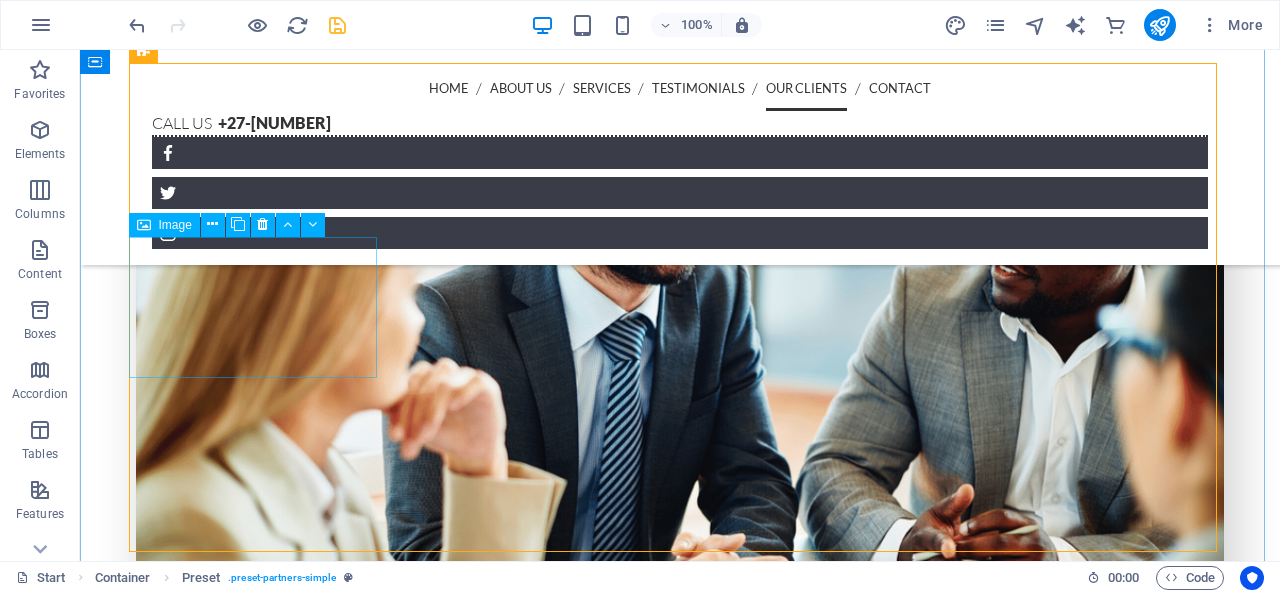 click at bounding box center [260, 12006] 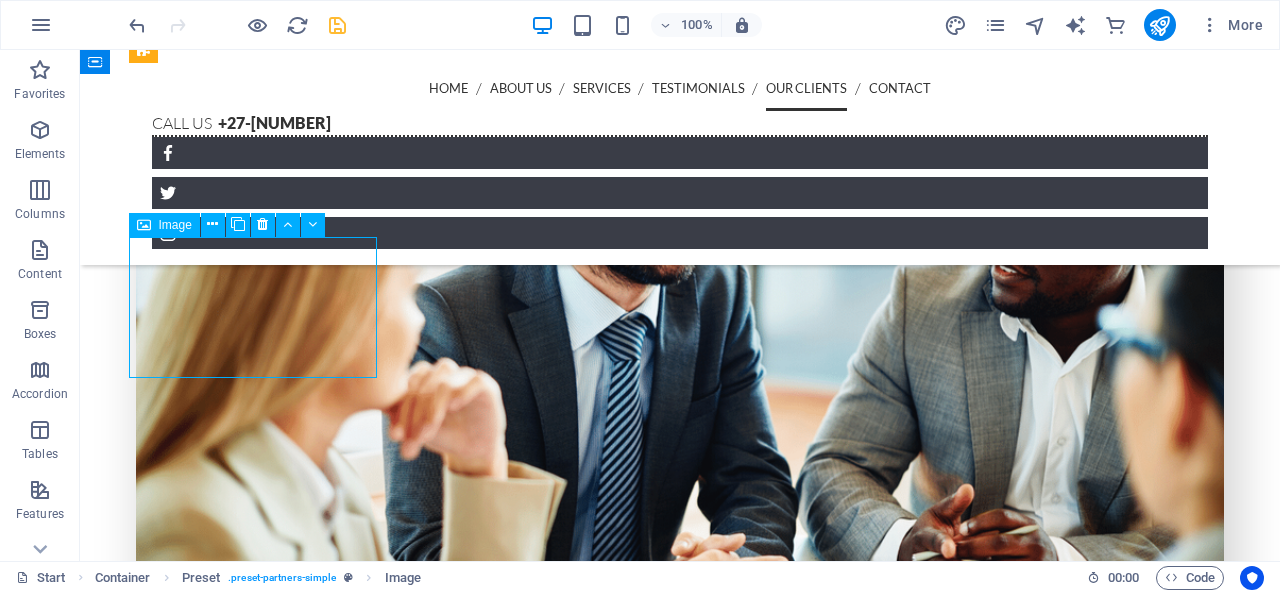 click at bounding box center (260, 12006) 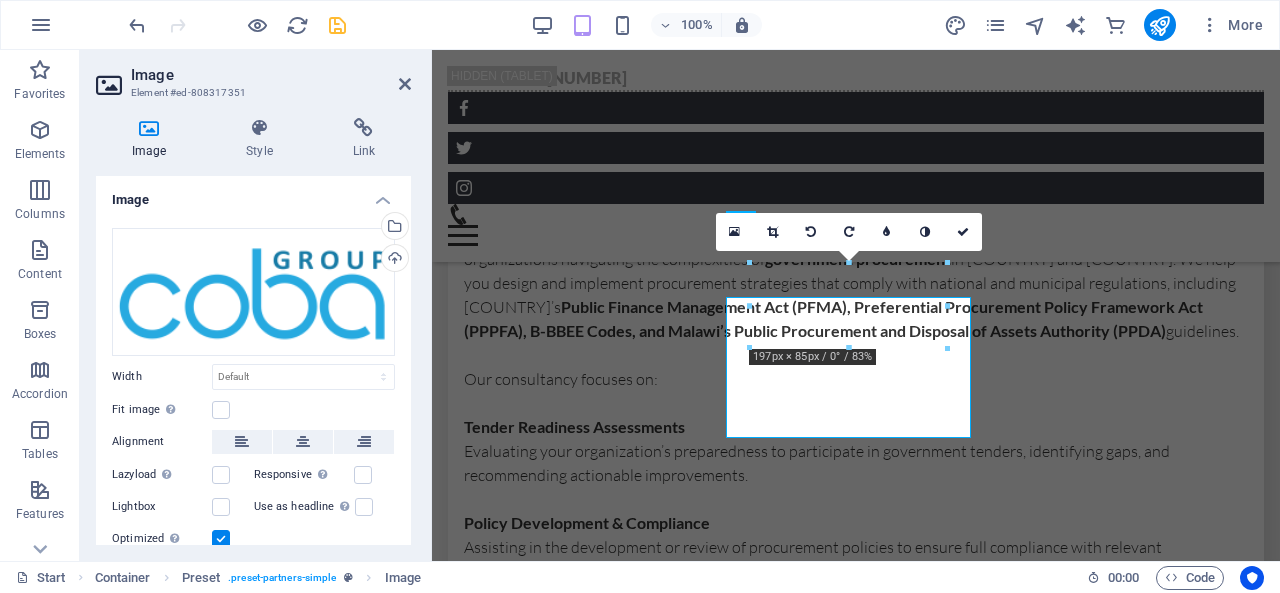 scroll, scrollTop: 9983, scrollLeft: 0, axis: vertical 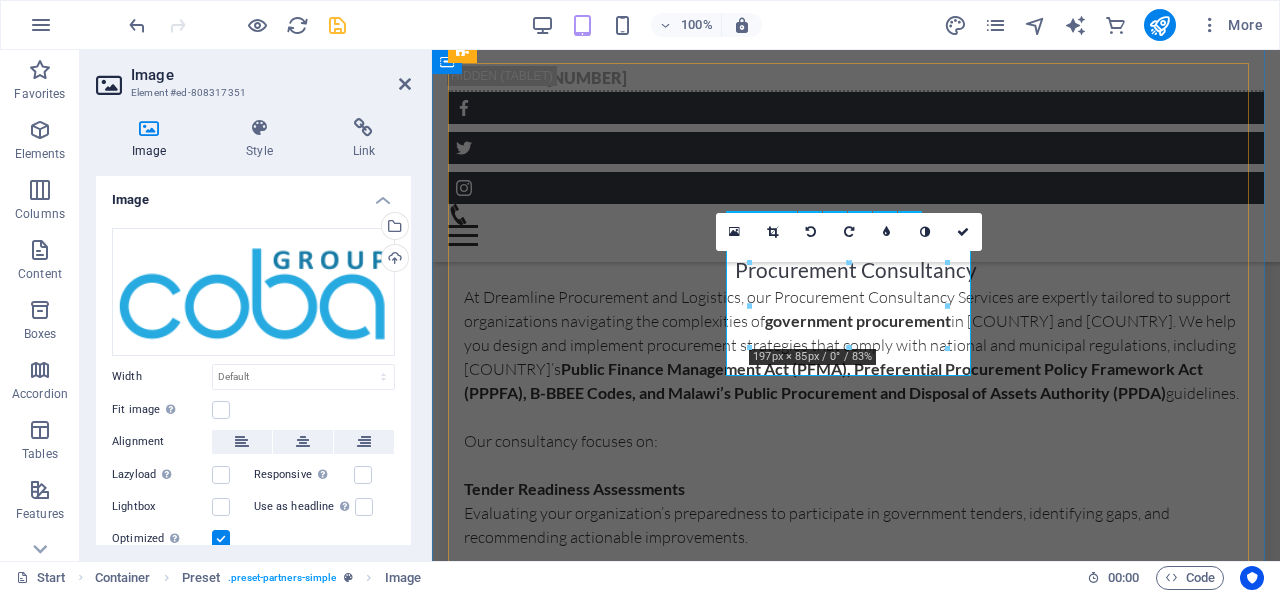 drag, startPoint x: 1378, startPoint y: 355, endPoint x: 908, endPoint y: 310, distance: 472.14935 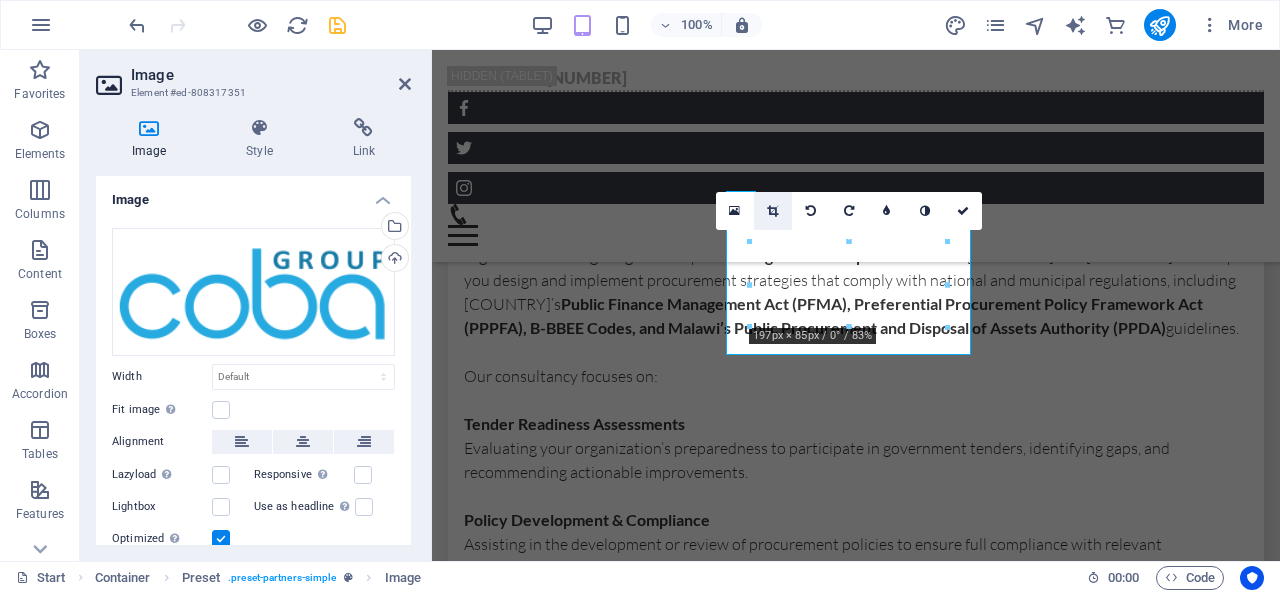 scroll, scrollTop: 10007, scrollLeft: 0, axis: vertical 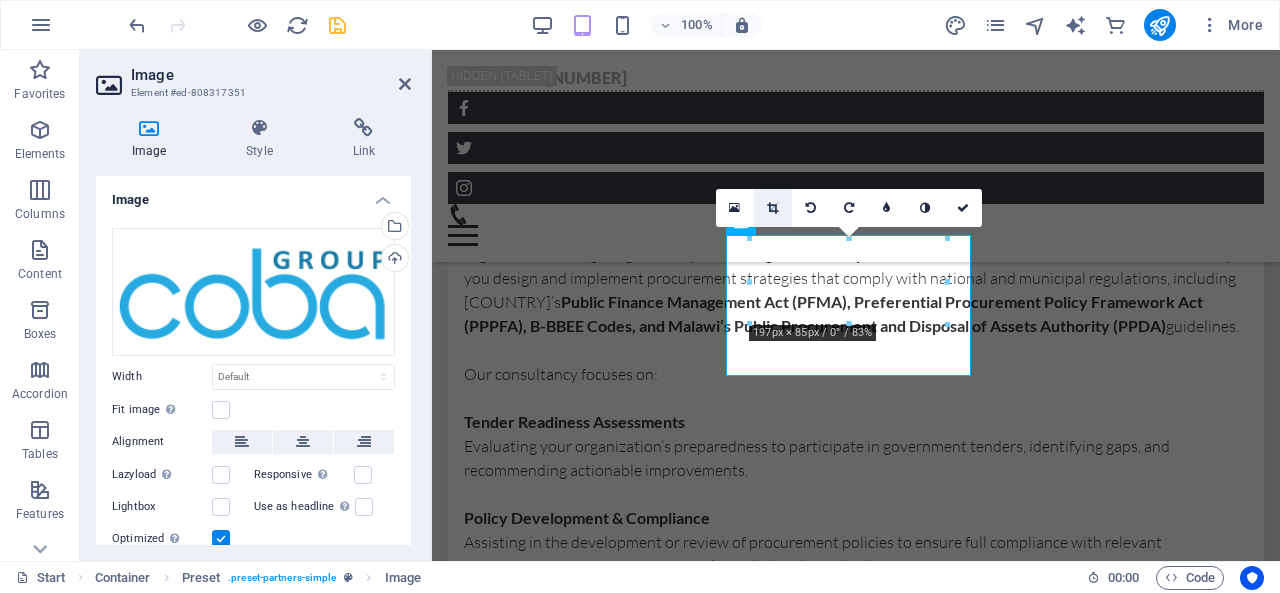 click at bounding box center (772, 208) 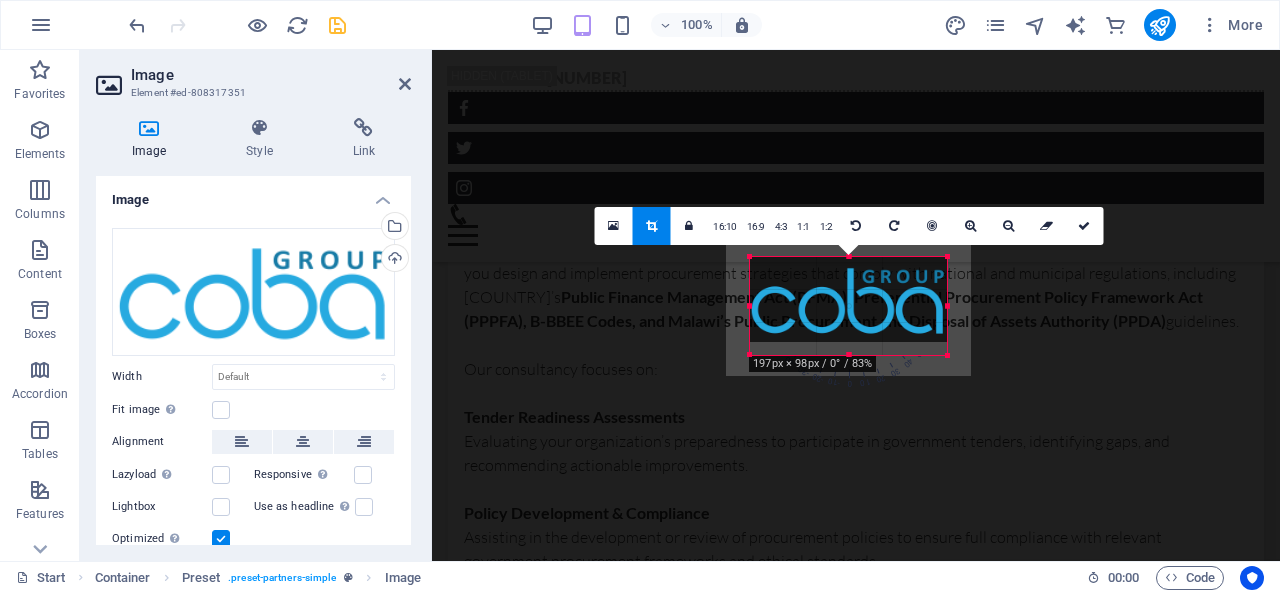 drag, startPoint x: 848, startPoint y: 348, endPoint x: 849, endPoint y: 363, distance: 15.033297 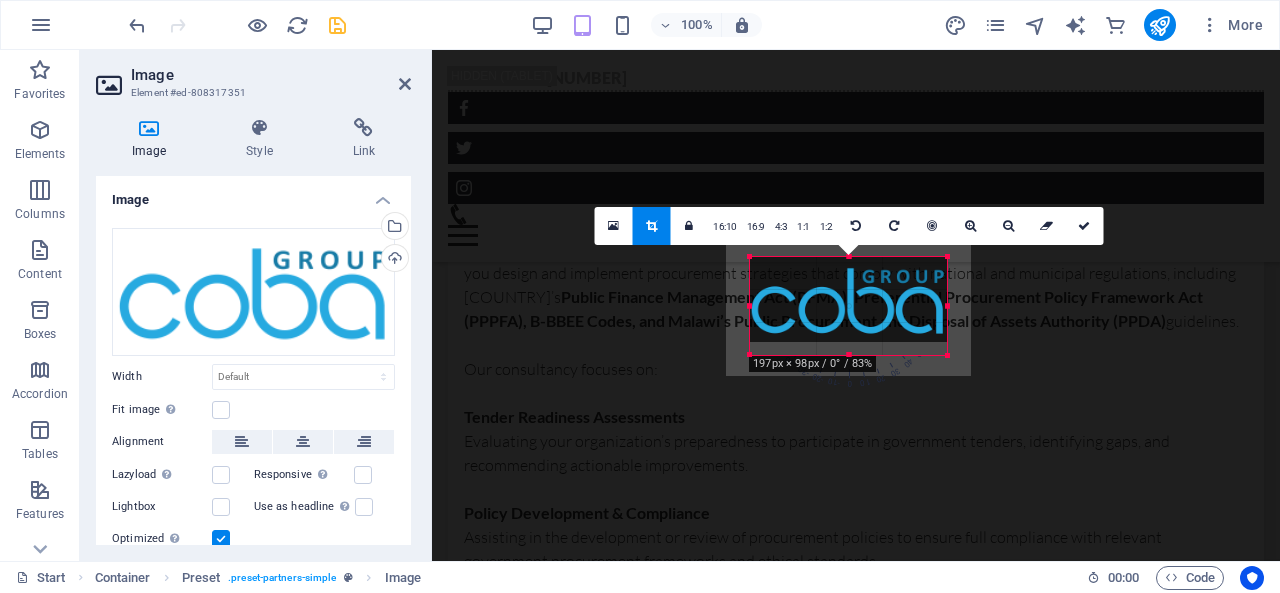 click on "180 170 160 150 140 130 120 110 100 90 80 70 60 50 40 30 20 10 0 -10 -20 -30 -40 -50 -60 -70 -80 -90 -100 -110 -120 -130 -140 -150 -160 -170 197px × 98px / 0° / 83% 16:10 16:9 4:3 1:1 1:2 0" at bounding box center [848, 306] 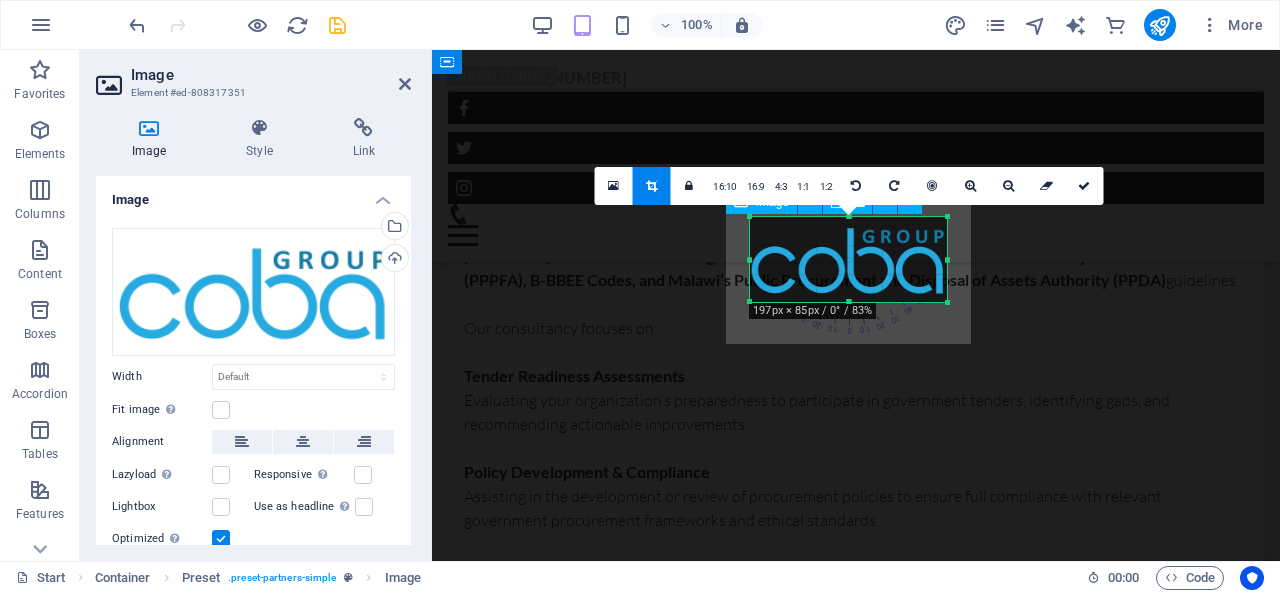 scroll, scrollTop: 10055, scrollLeft: 0, axis: vertical 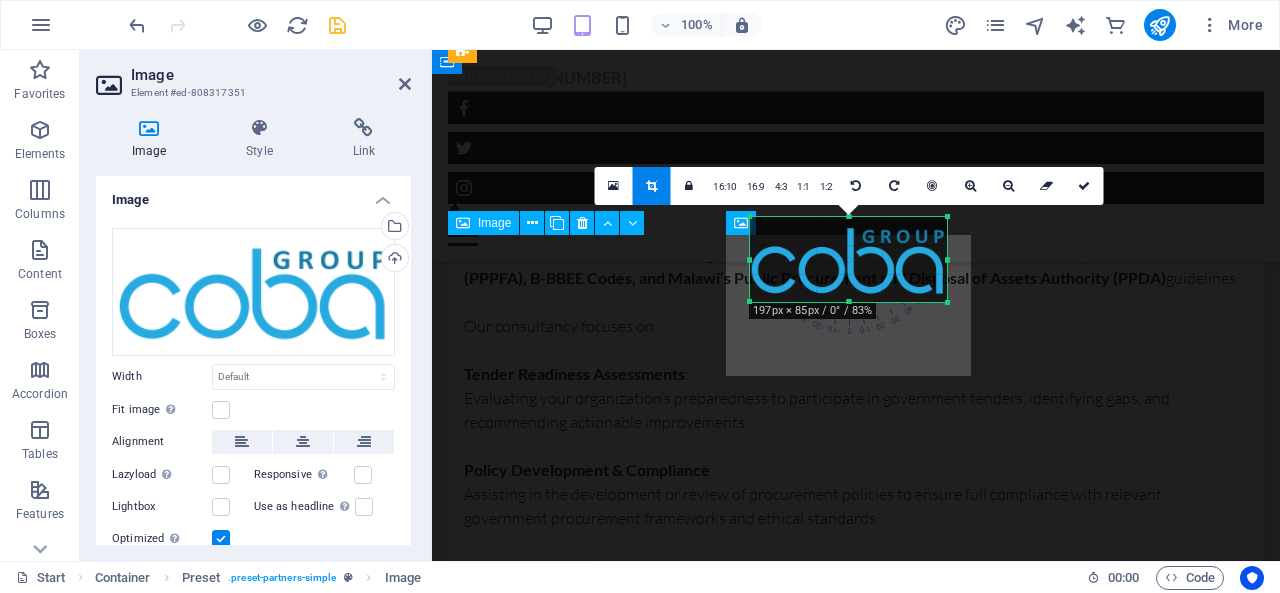 click at bounding box center (573, 8352) 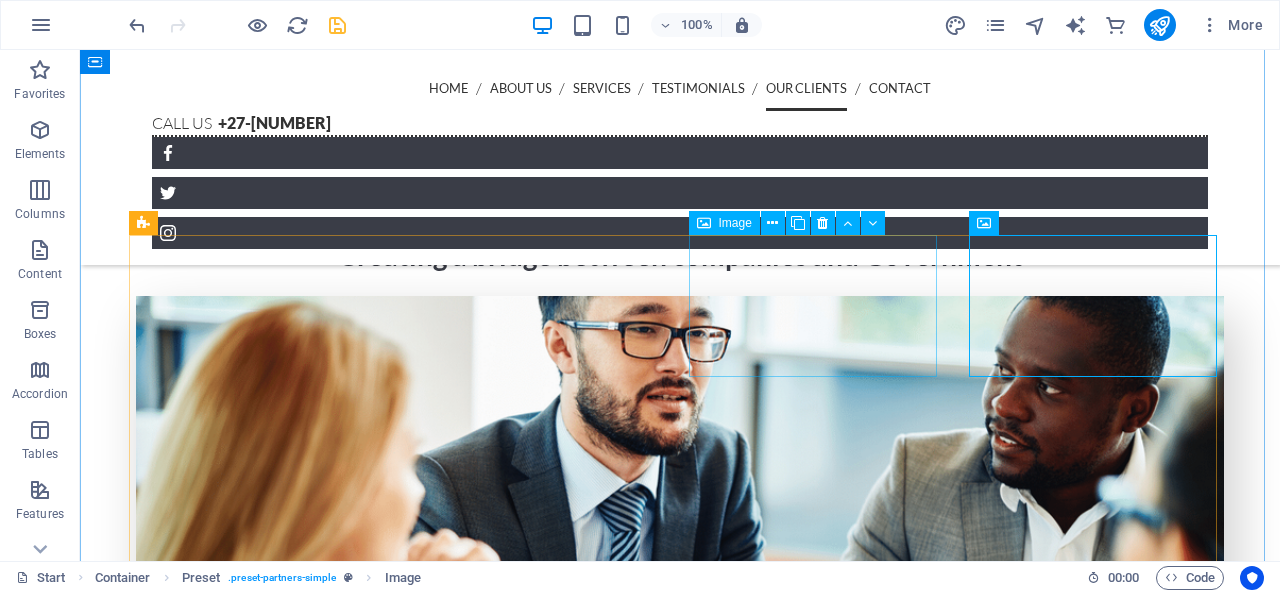 scroll, scrollTop: 8338, scrollLeft: 0, axis: vertical 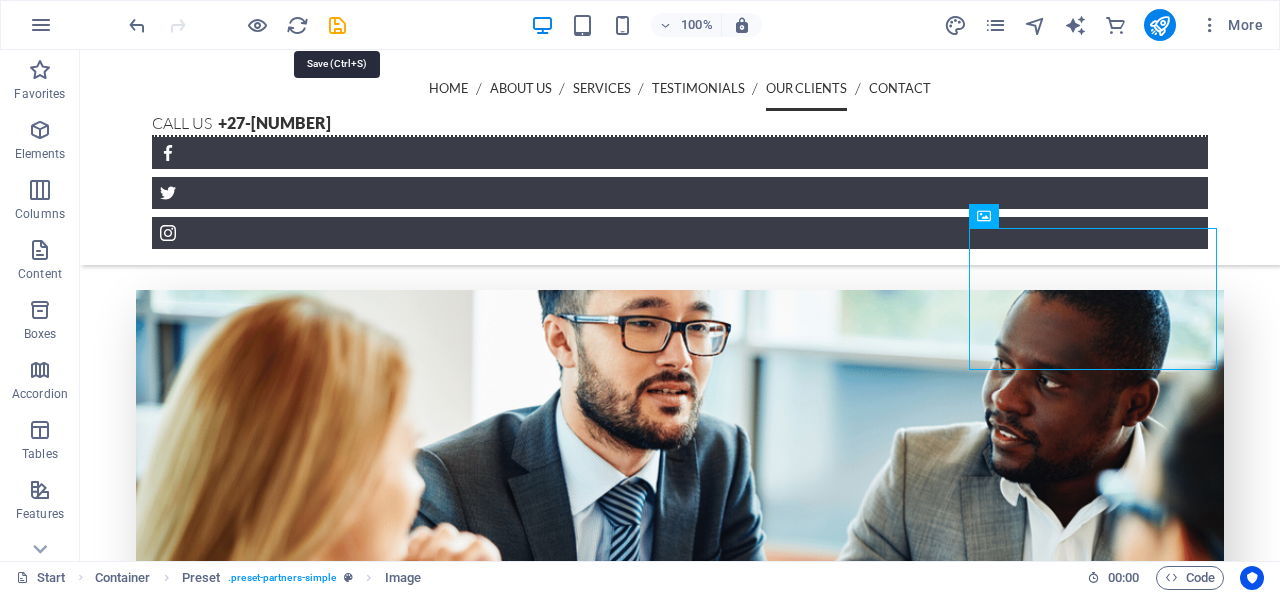 click at bounding box center [337, 25] 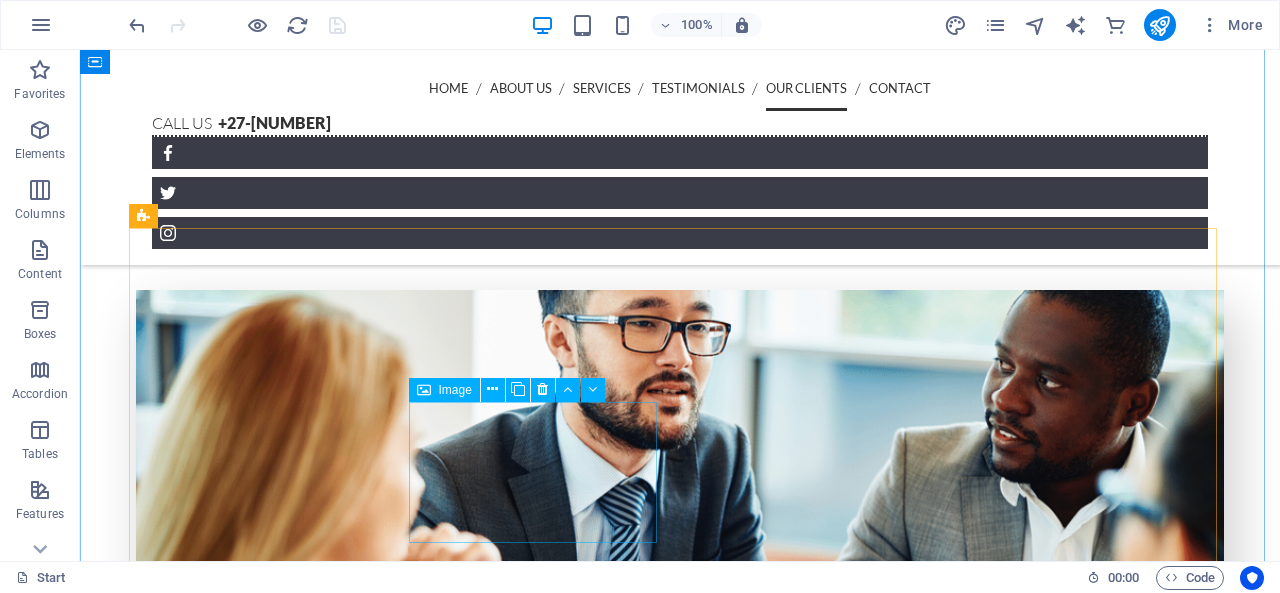 click at bounding box center (260, 12412) 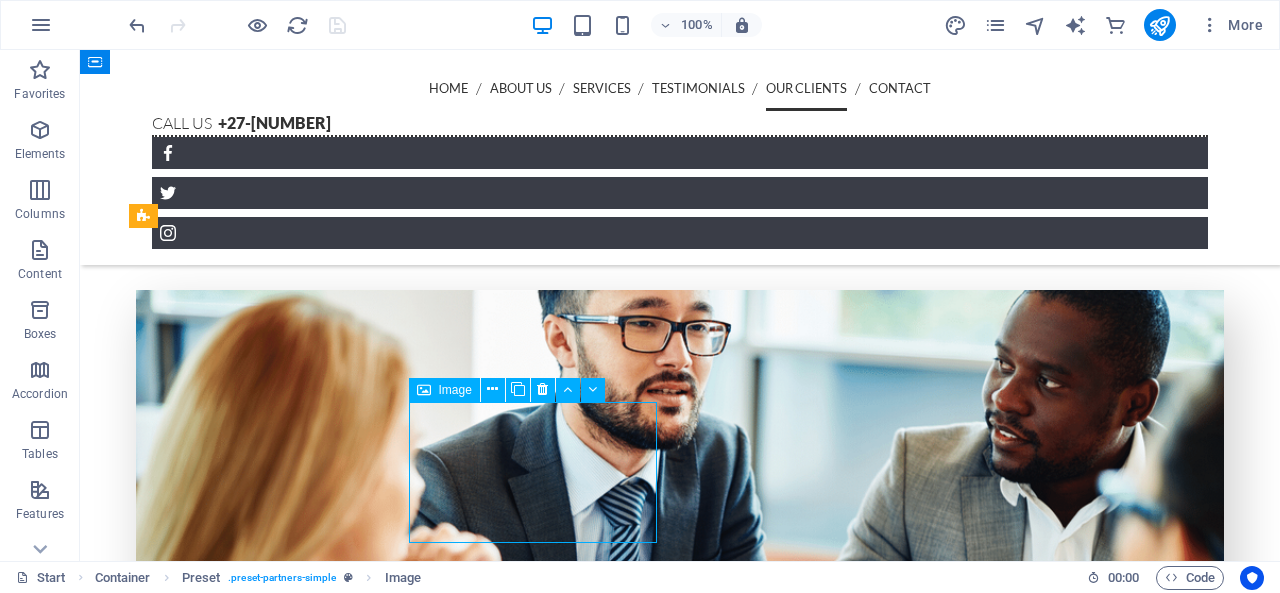 click at bounding box center [260, 12412] 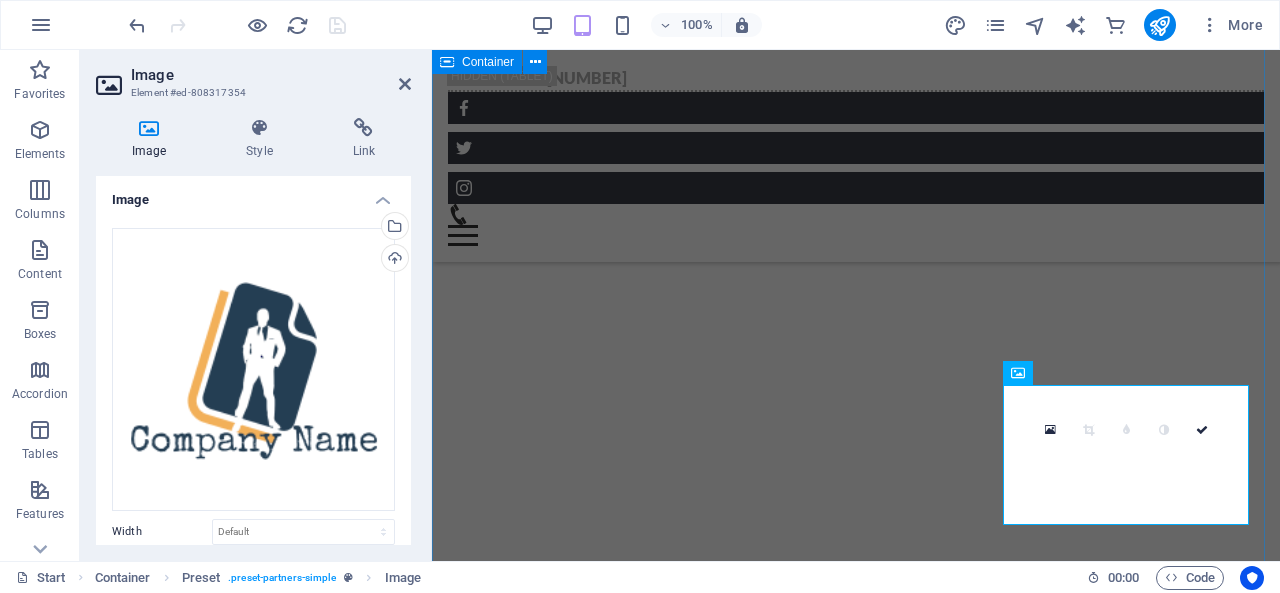 scroll, scrollTop: 9906, scrollLeft: 0, axis: vertical 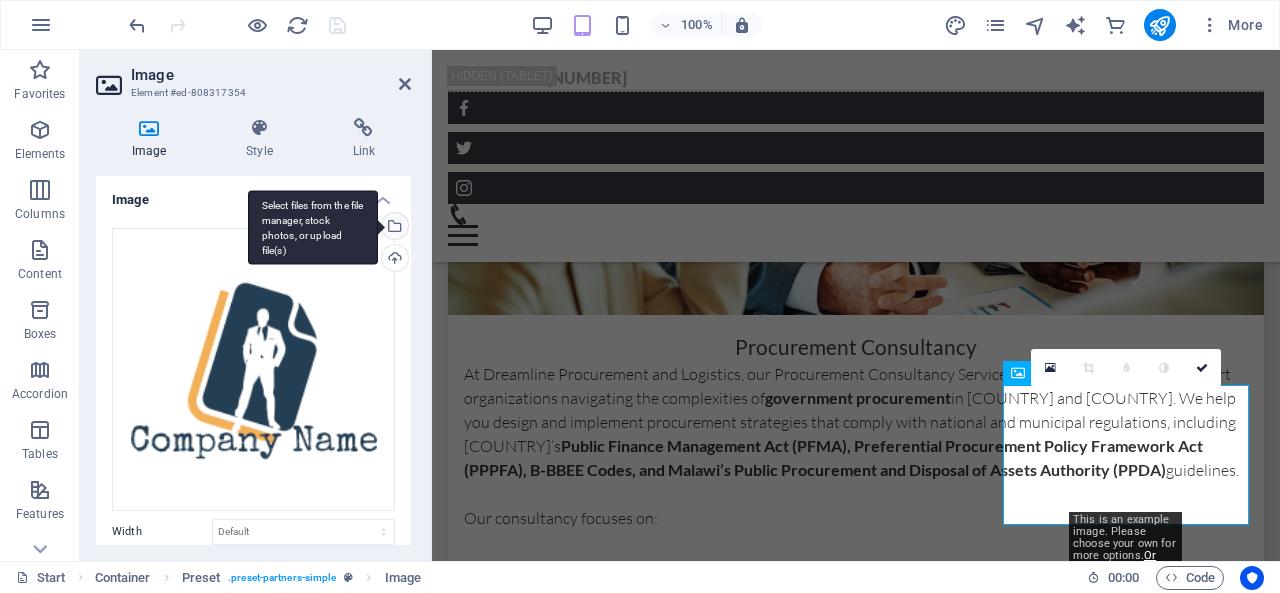 click on "Select files from the file manager, stock photos, or upload file(s)" at bounding box center [393, 228] 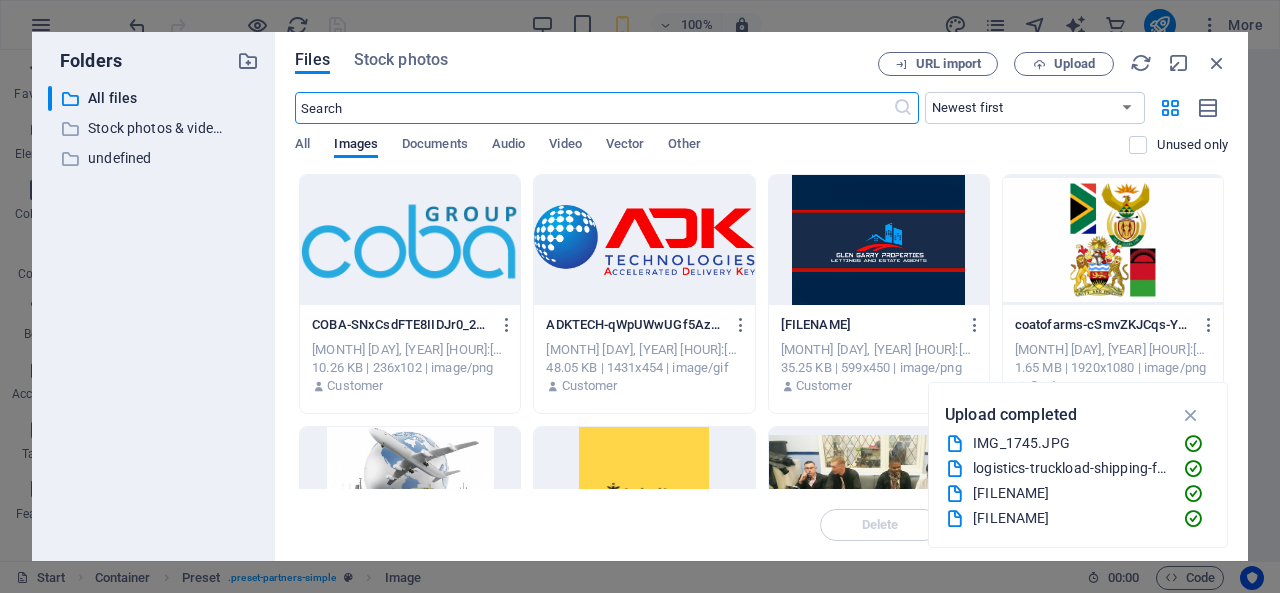 scroll, scrollTop: 13745, scrollLeft: 0, axis: vertical 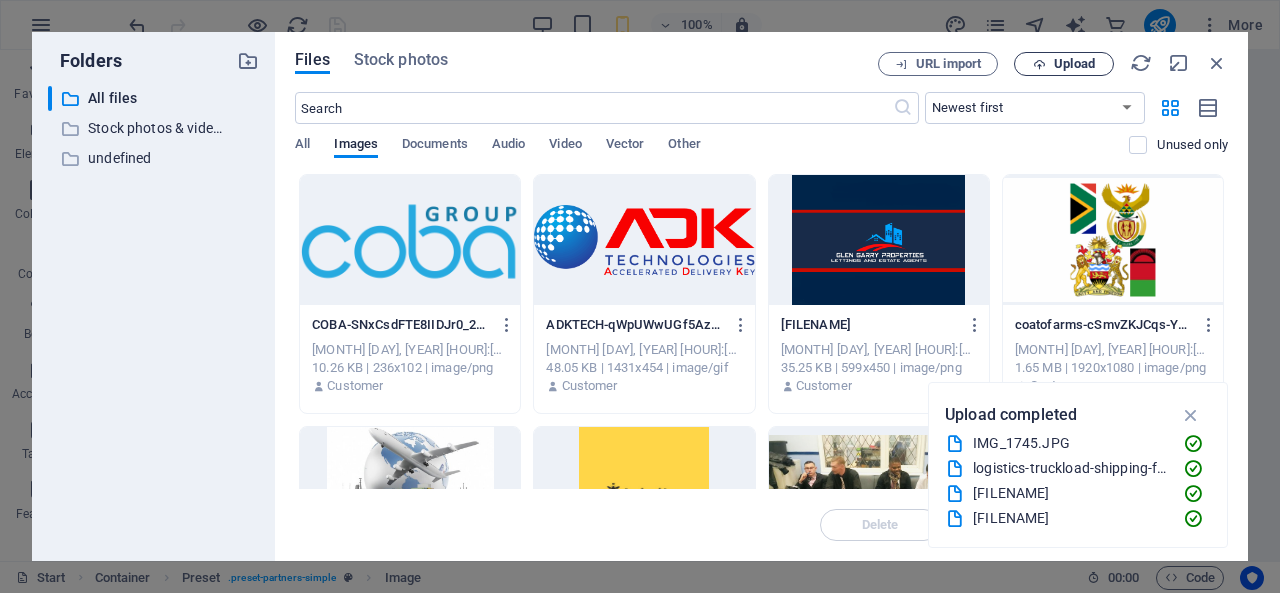 click on "Upload" at bounding box center (1074, 64) 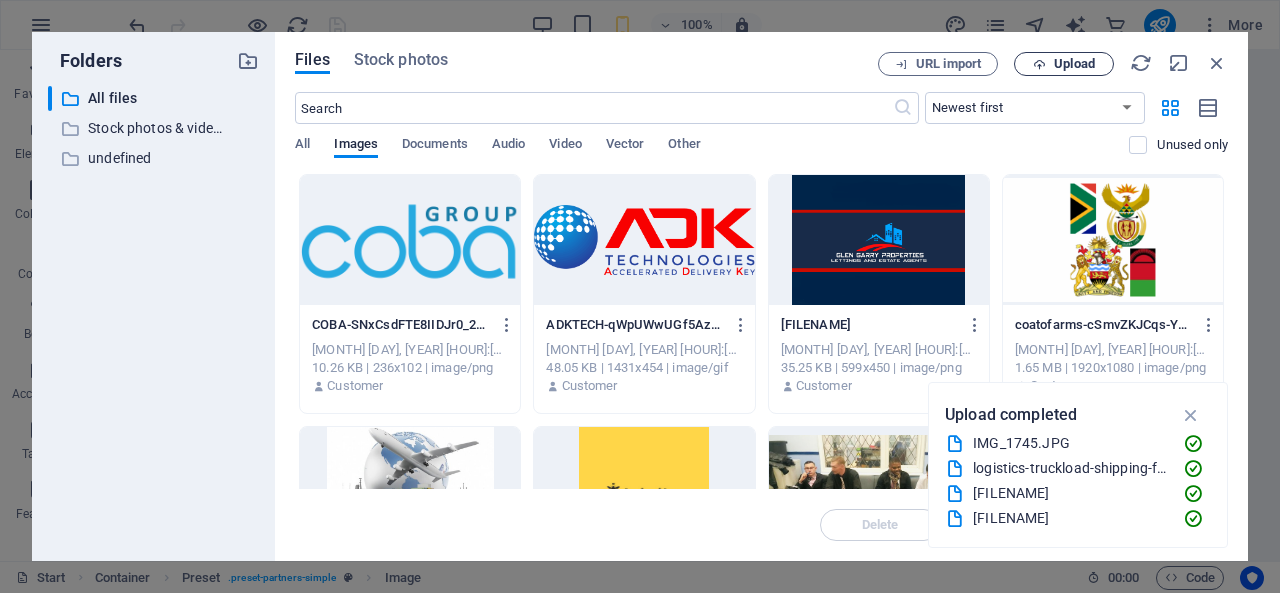 scroll, scrollTop: 13673, scrollLeft: 0, axis: vertical 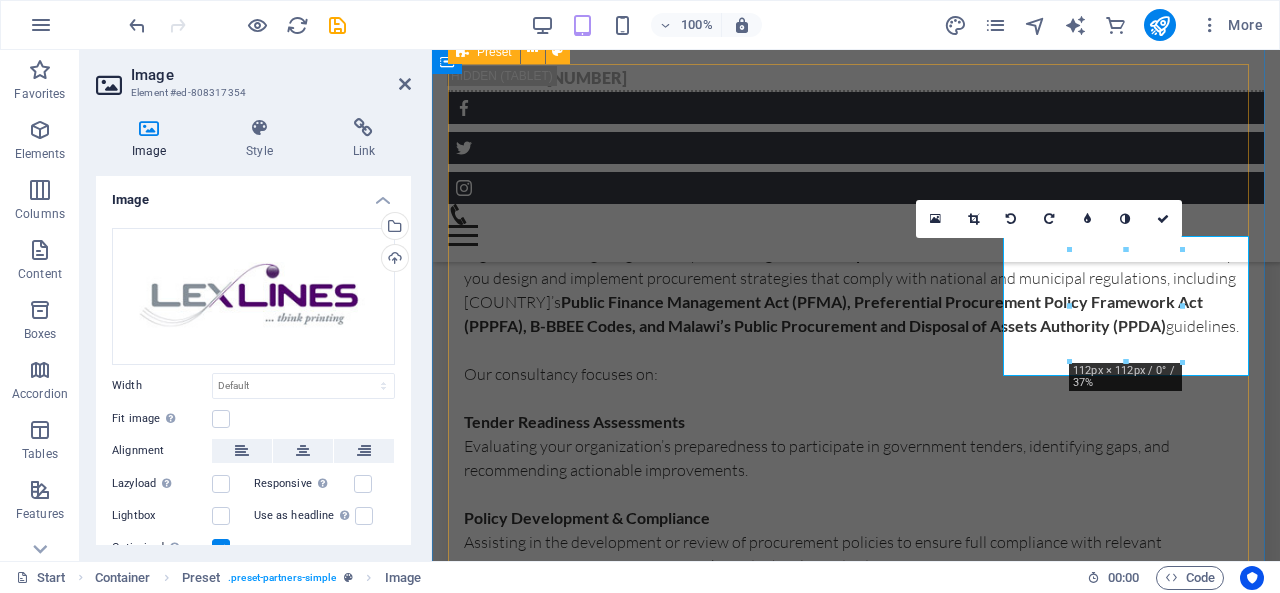click at bounding box center [856, 8663] 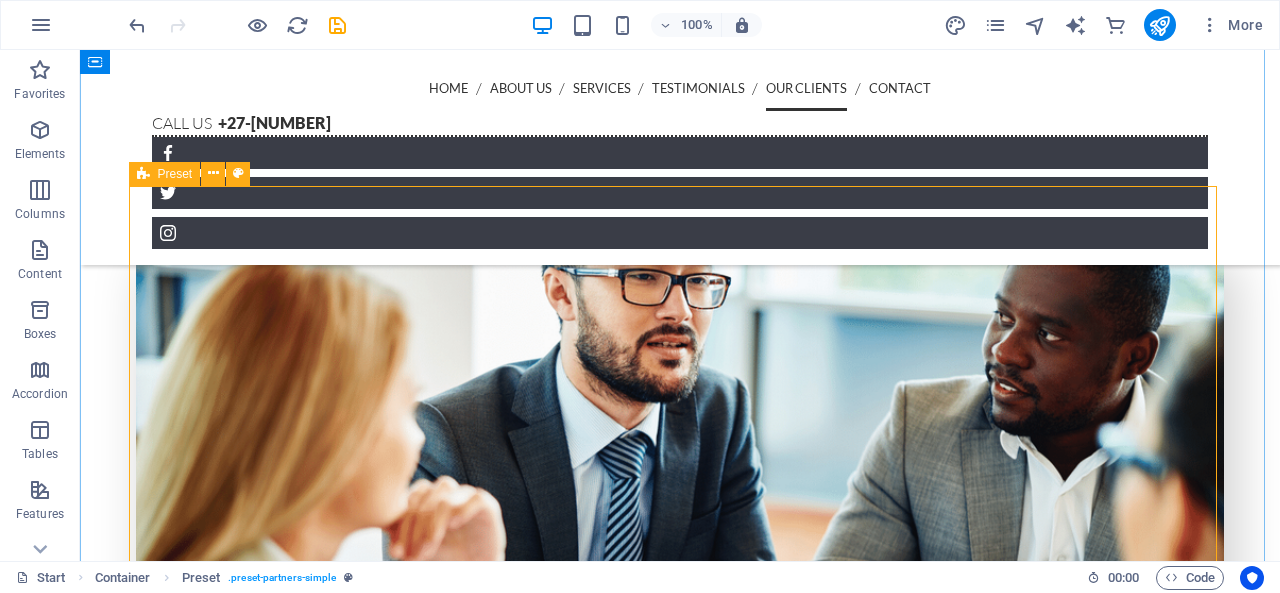 scroll, scrollTop: 8389, scrollLeft: 0, axis: vertical 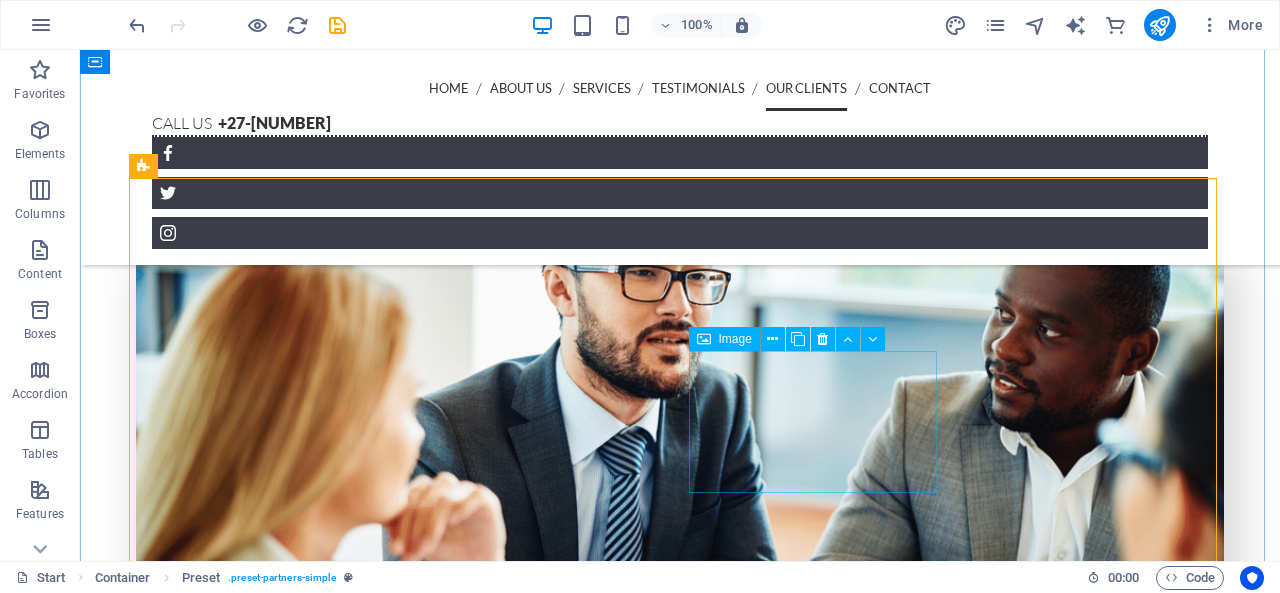 click at bounding box center (260, 12519) 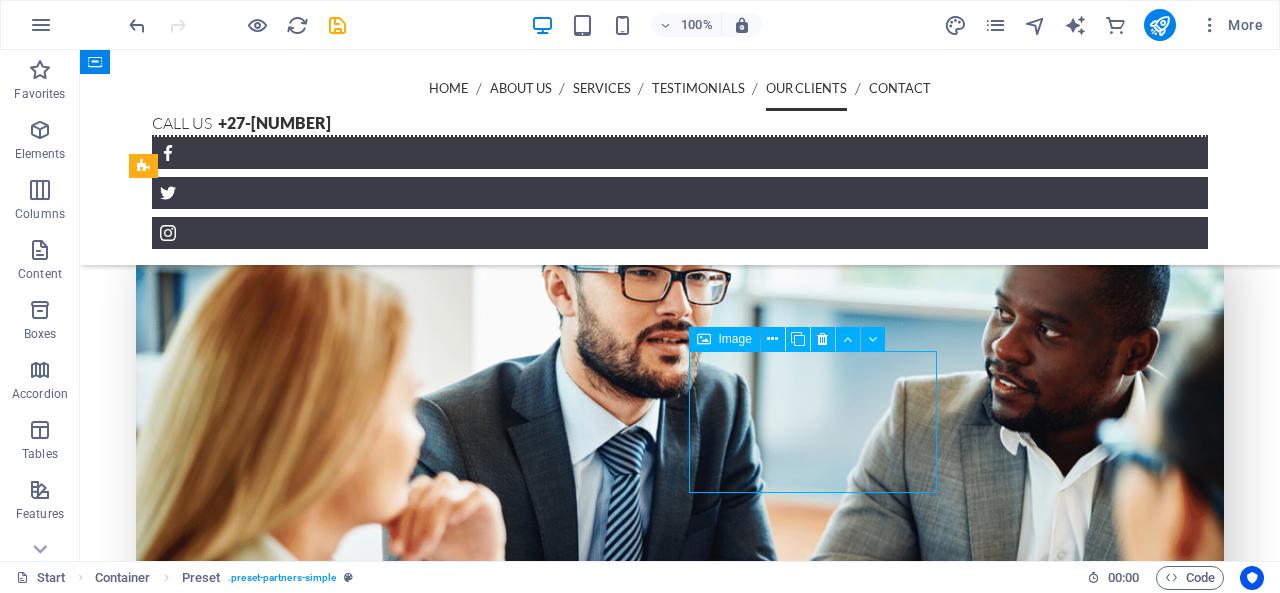 drag, startPoint x: 787, startPoint y: 404, endPoint x: 441, endPoint y: 236, distance: 384.6297 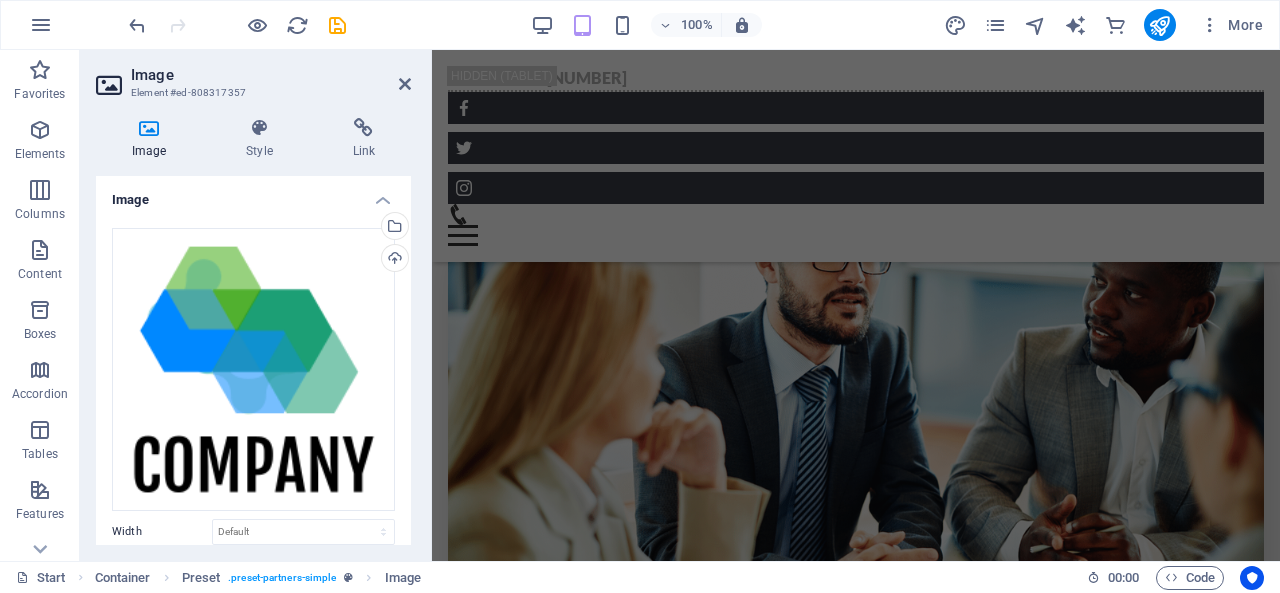 scroll, scrollTop: 9909, scrollLeft: 0, axis: vertical 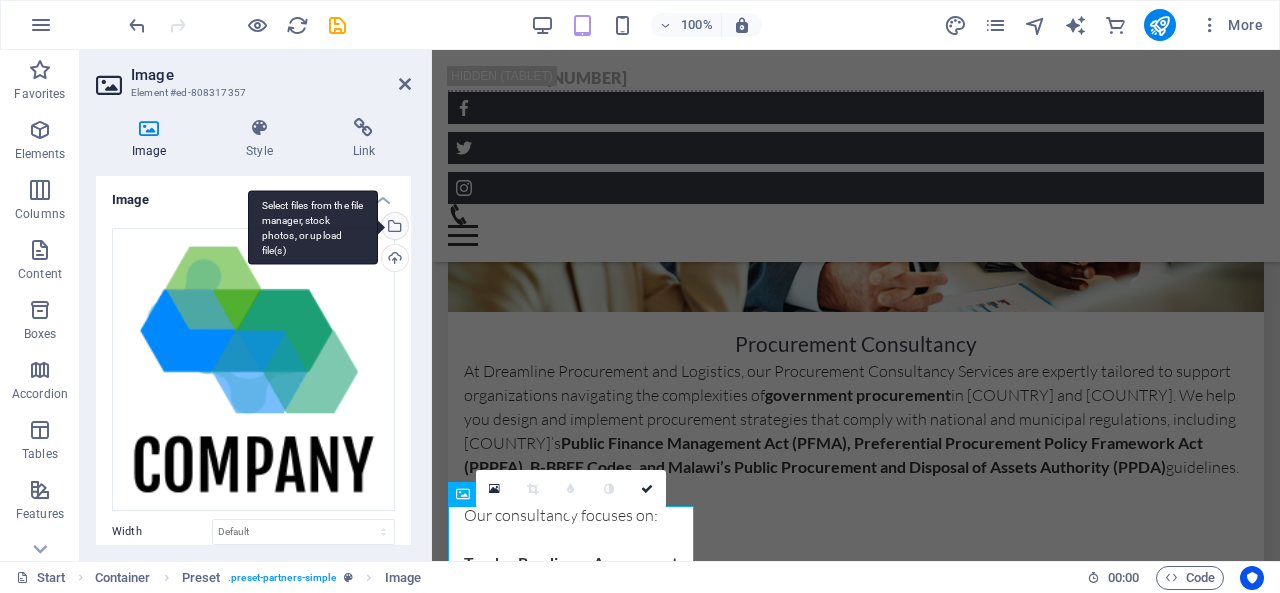click on "Select files from the file manager, stock photos, or upload file(s)" at bounding box center (393, 228) 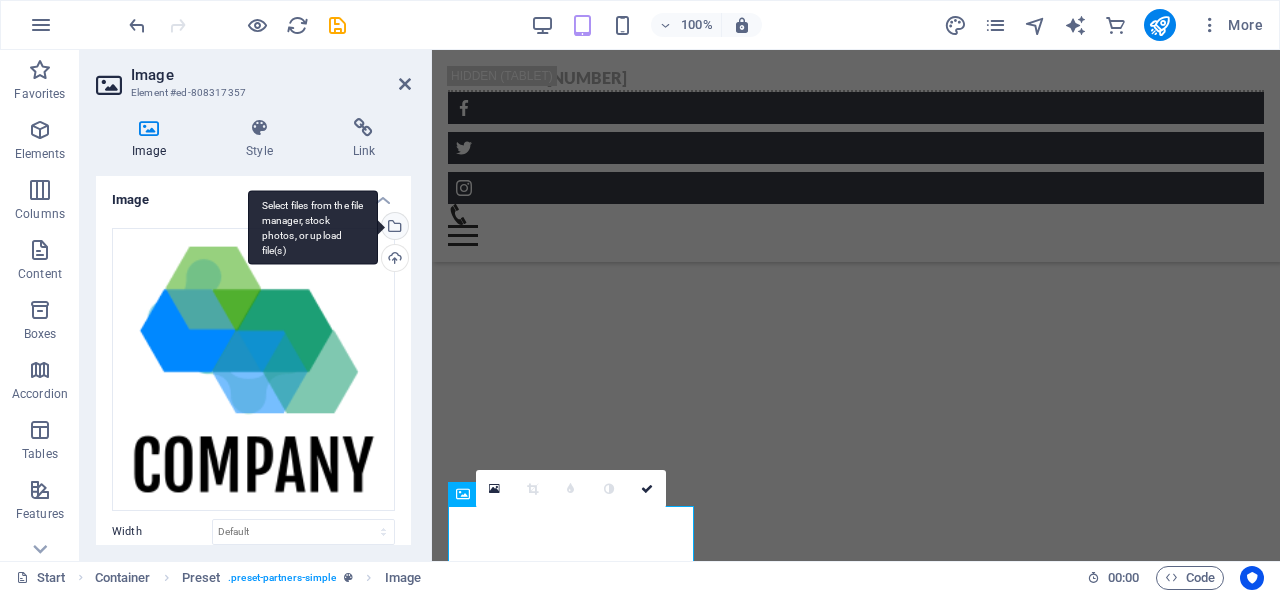 scroll, scrollTop: 13954, scrollLeft: 0, axis: vertical 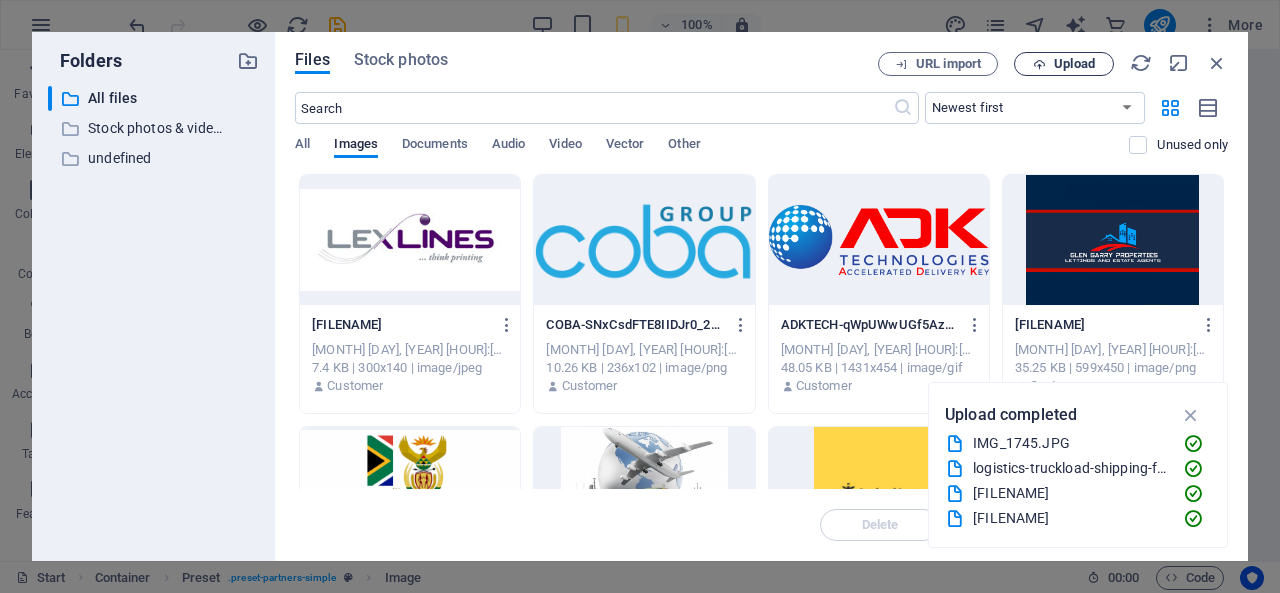 click on "Upload" at bounding box center (1064, 64) 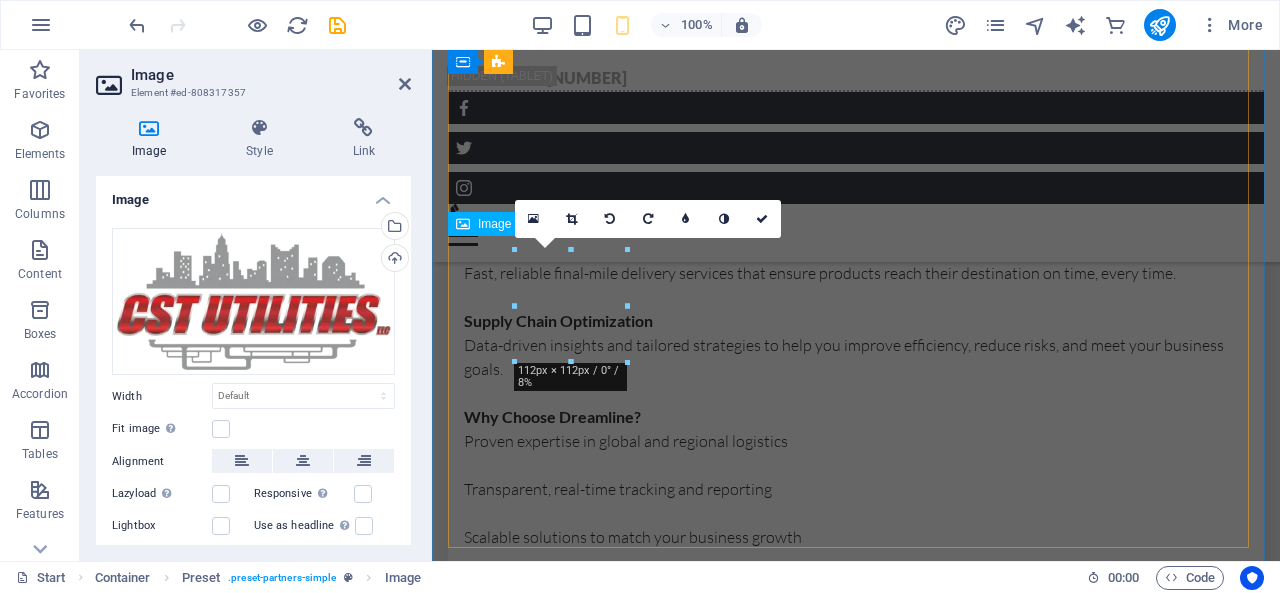 scroll, scrollTop: 10227, scrollLeft: 0, axis: vertical 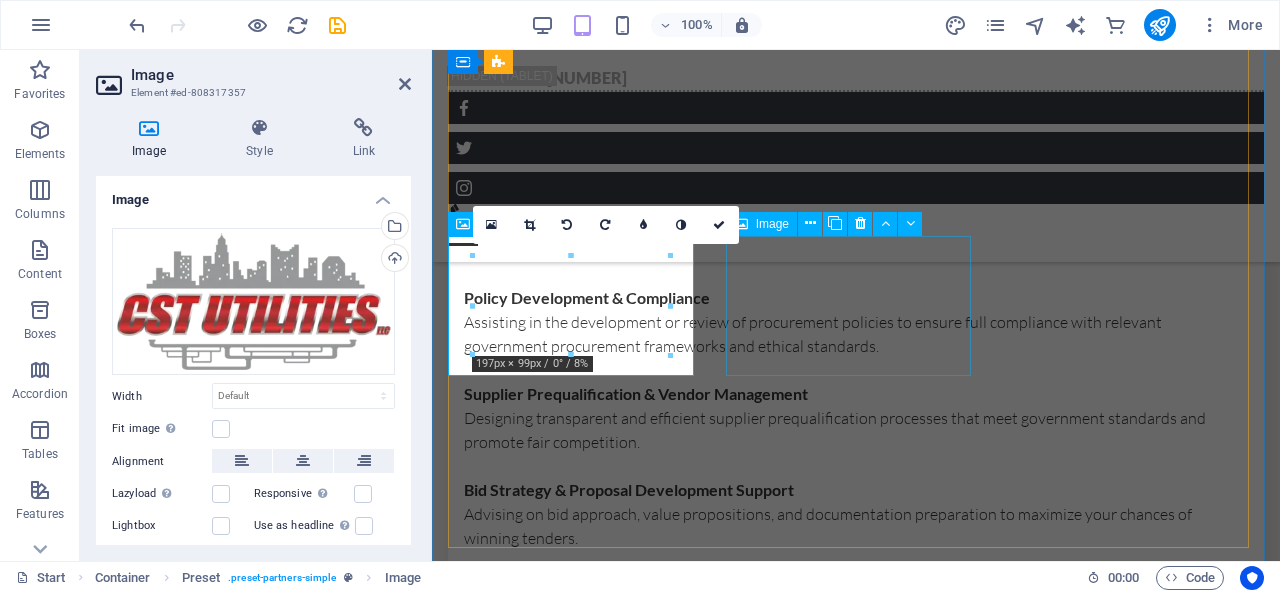 click at bounding box center [573, 8843] 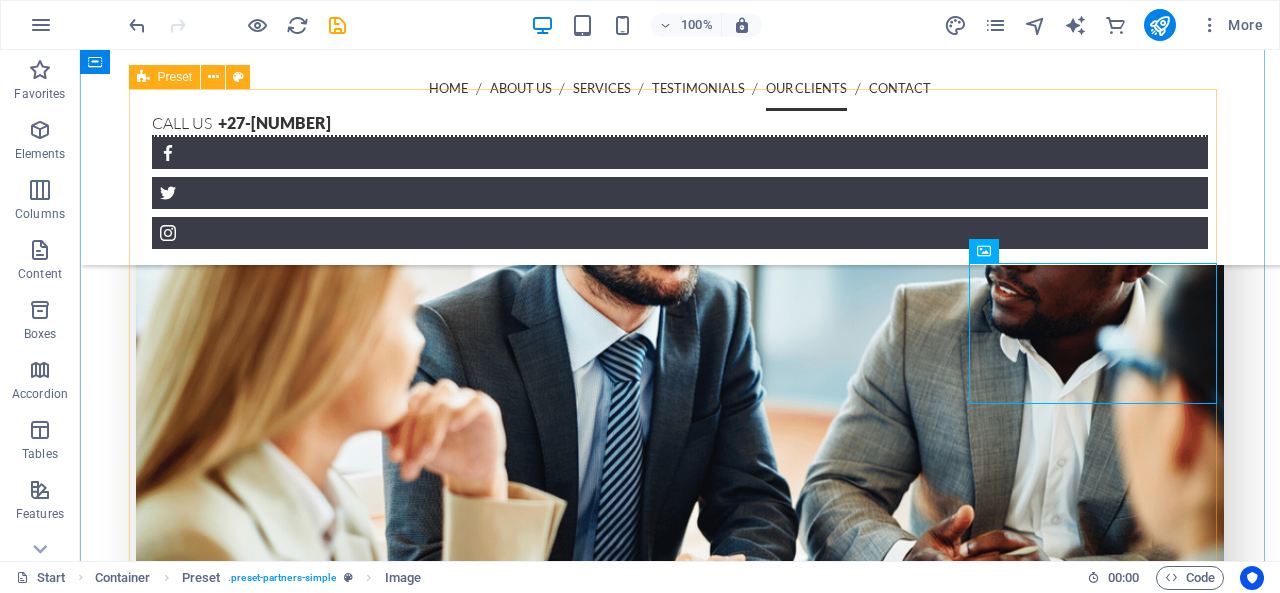 scroll, scrollTop: 8483, scrollLeft: 0, axis: vertical 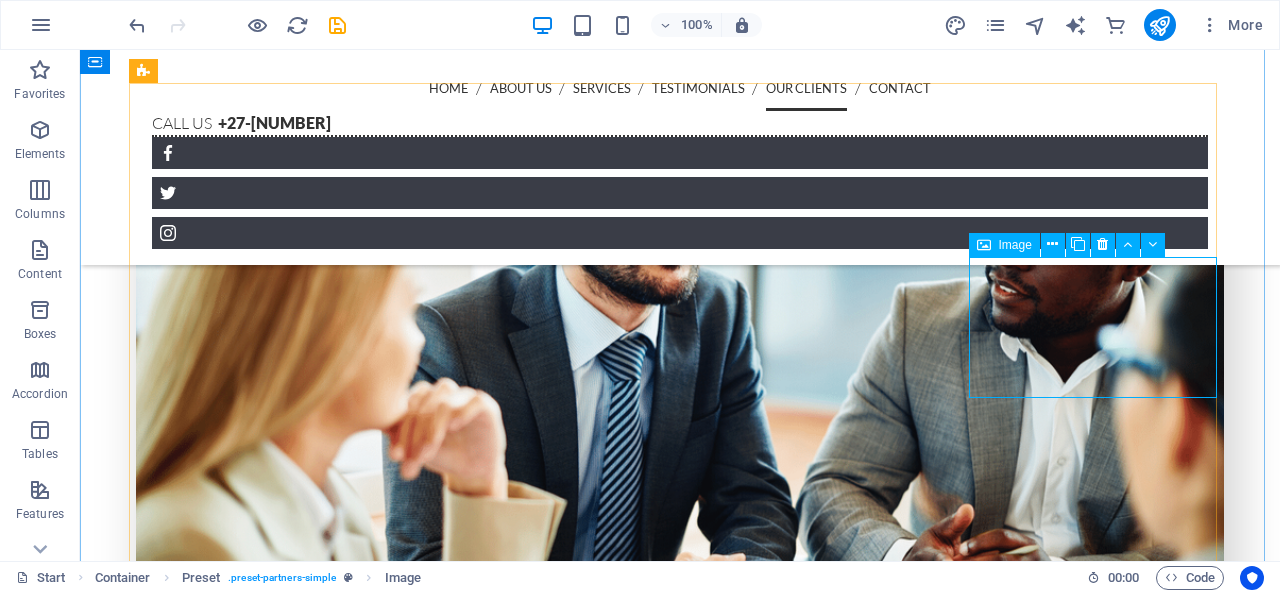 click at bounding box center (260, 12582) 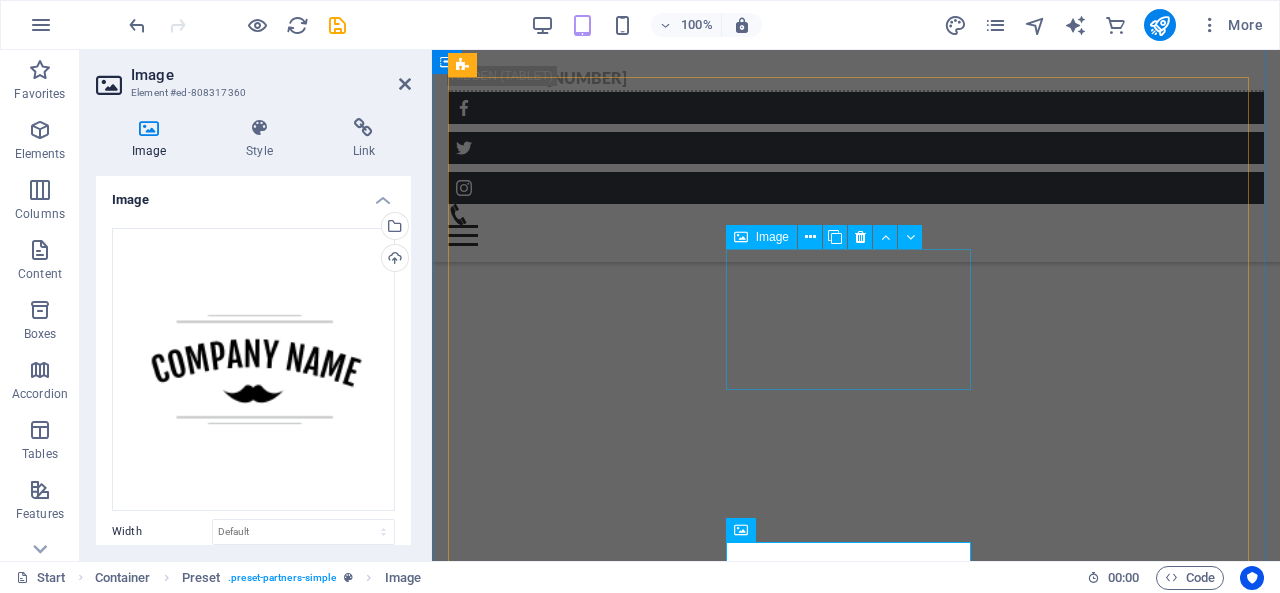 scroll, scrollTop: 9969, scrollLeft: 0, axis: vertical 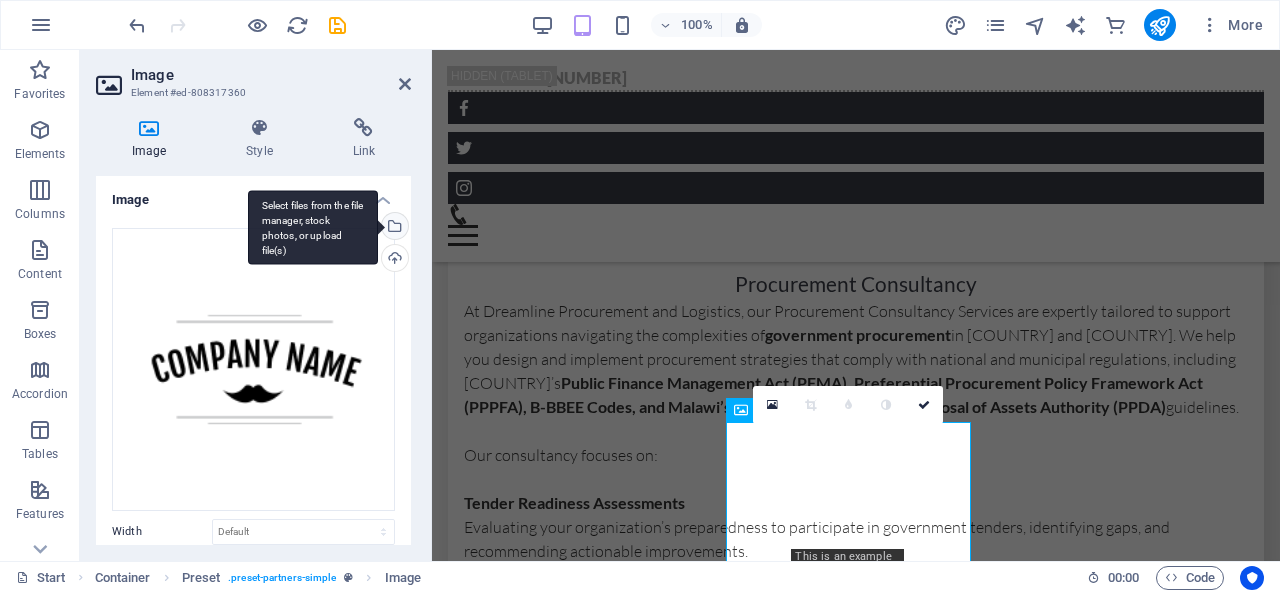 click on "Select files from the file manager, stock photos, or upload file(s)" at bounding box center [313, 227] 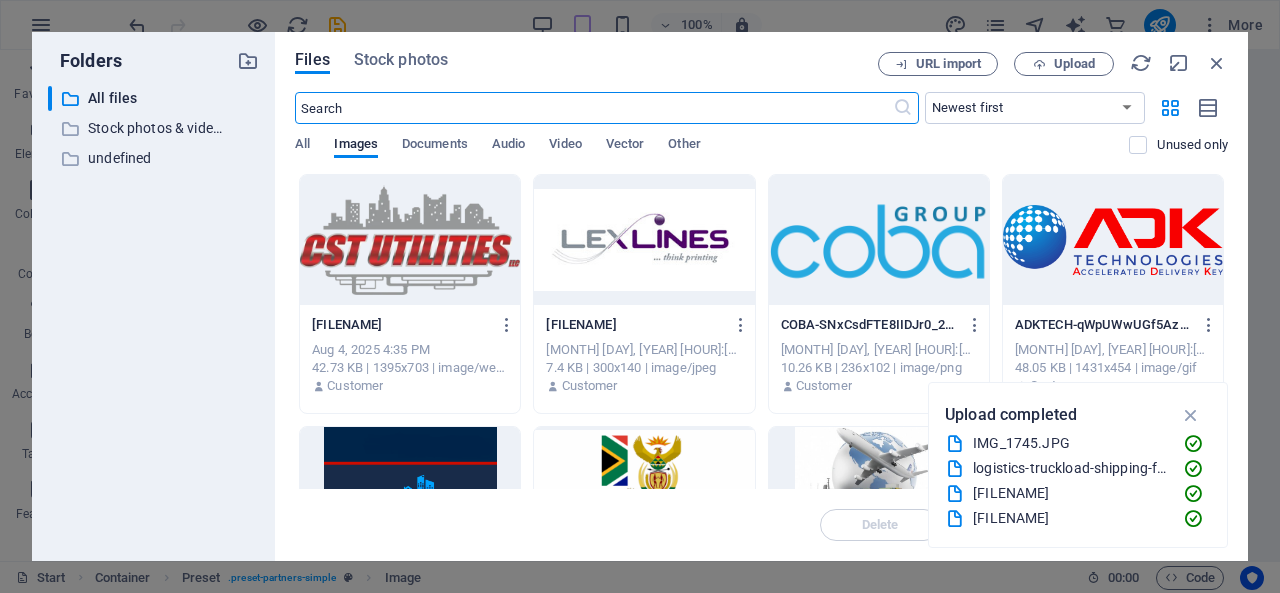 scroll, scrollTop: 14091, scrollLeft: 0, axis: vertical 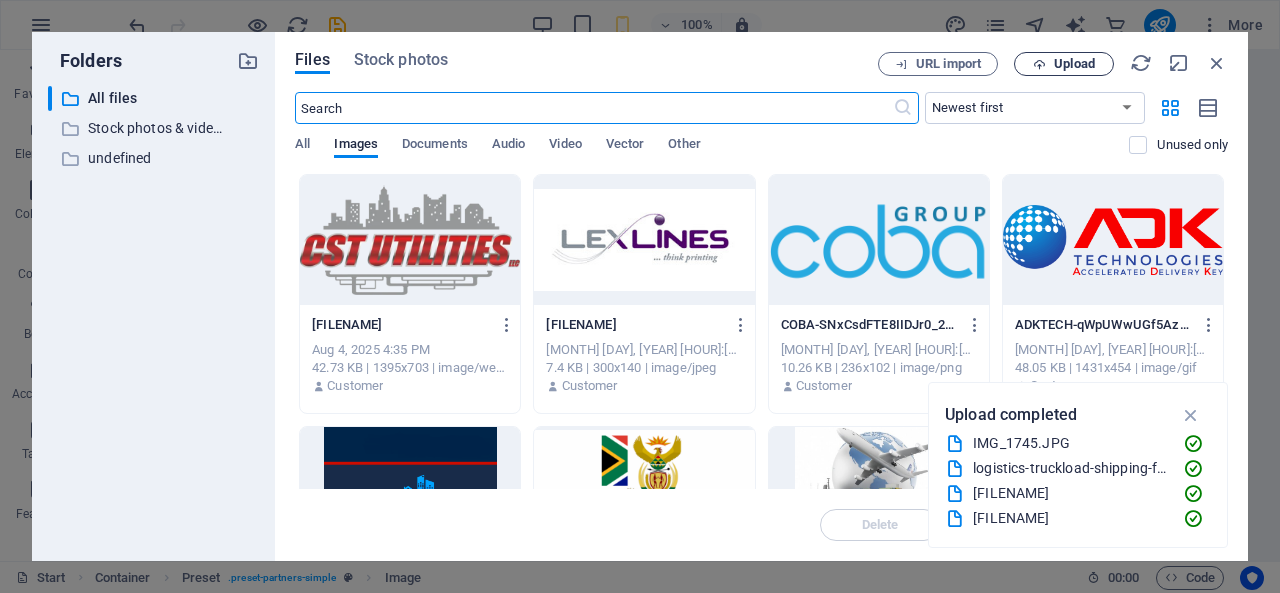 click on "Upload" at bounding box center [1074, 64] 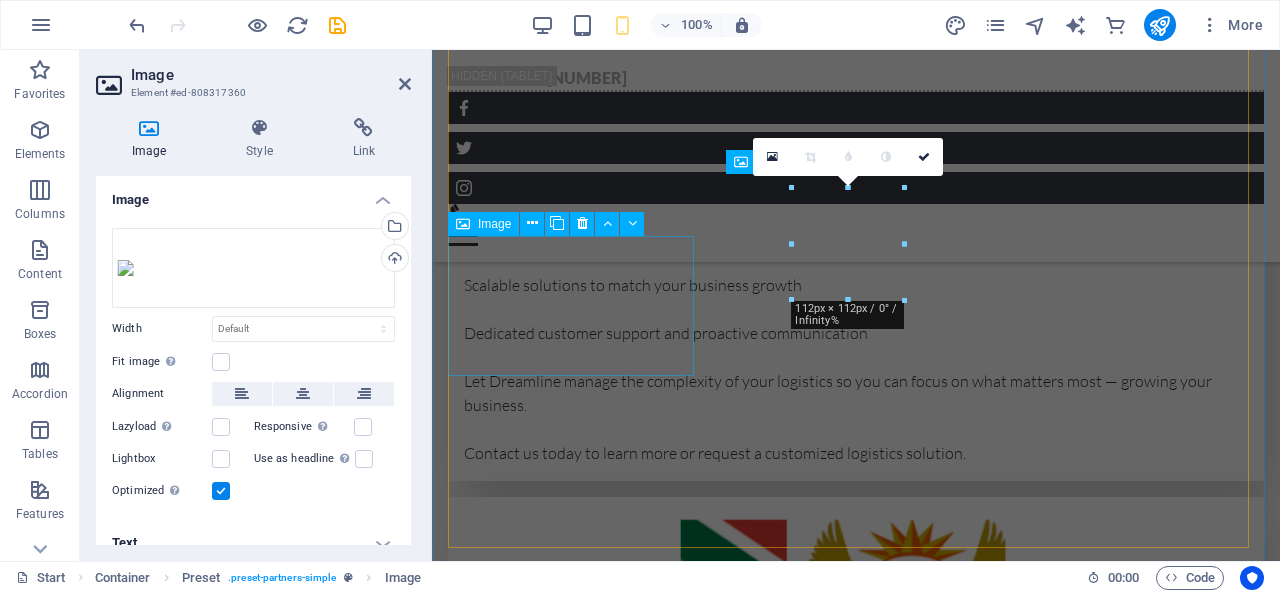 scroll, scrollTop: 10179, scrollLeft: 0, axis: vertical 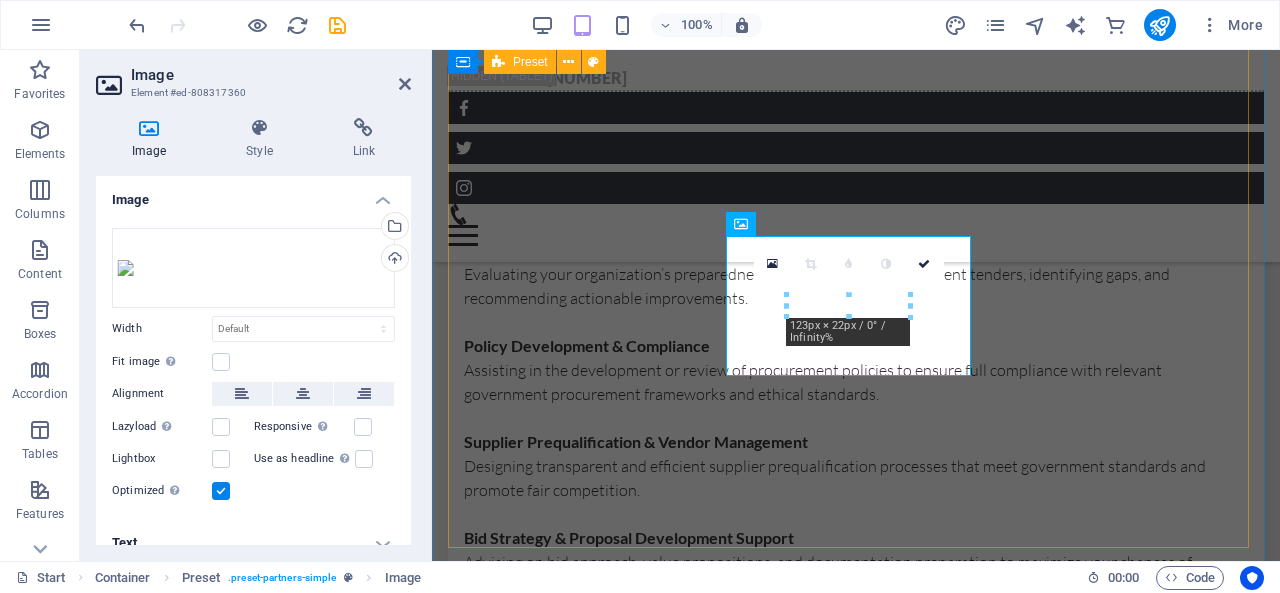 click at bounding box center (856, 8491) 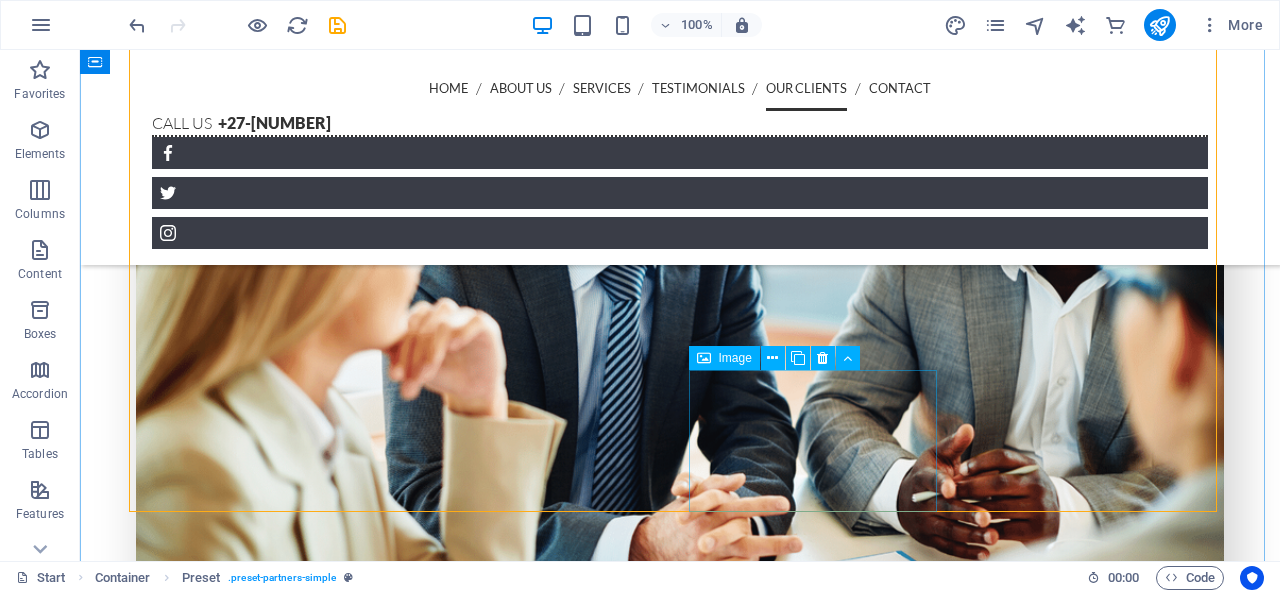 scroll, scrollTop: 8574, scrollLeft: 0, axis: vertical 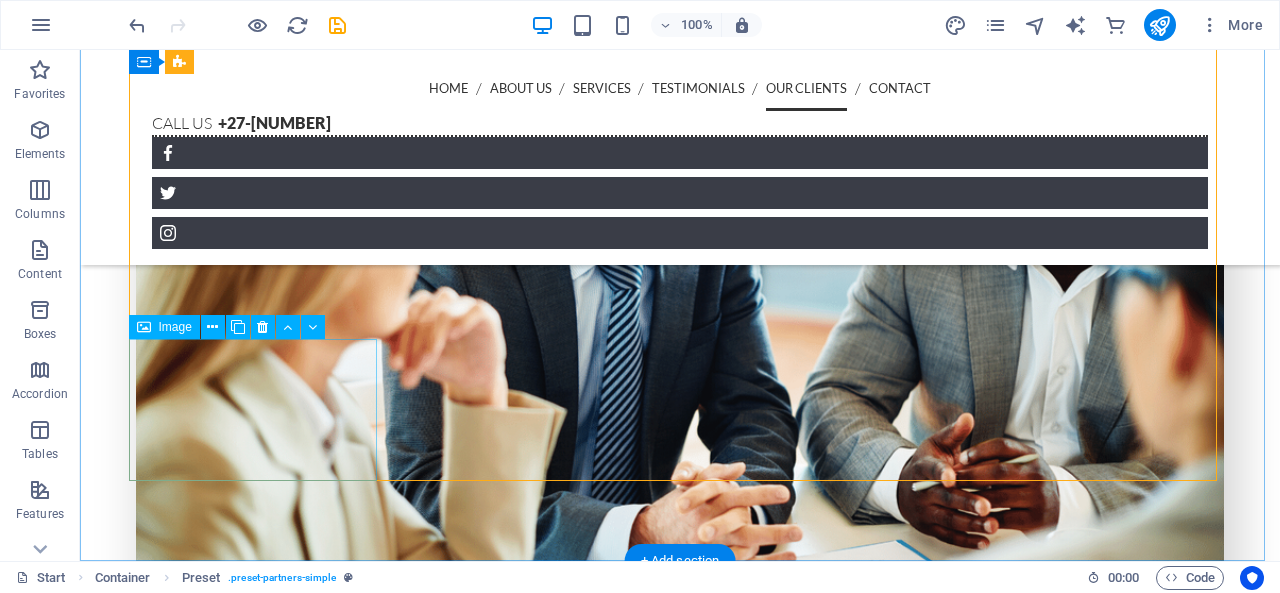 click at bounding box center (260, 12649) 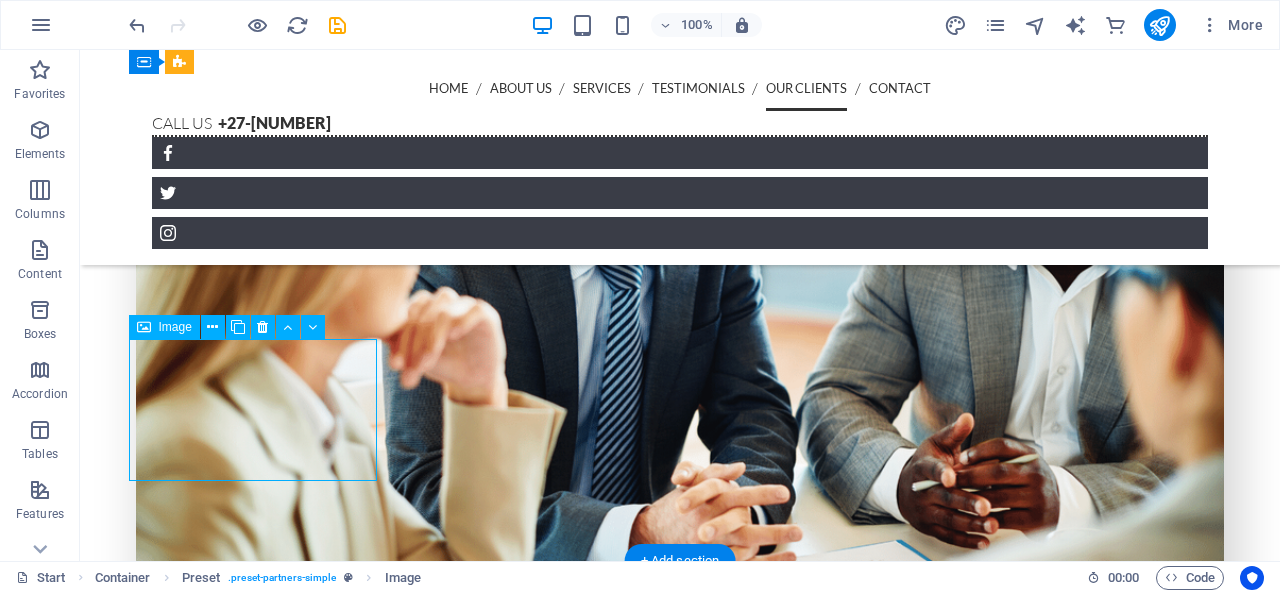 click at bounding box center (260, 12649) 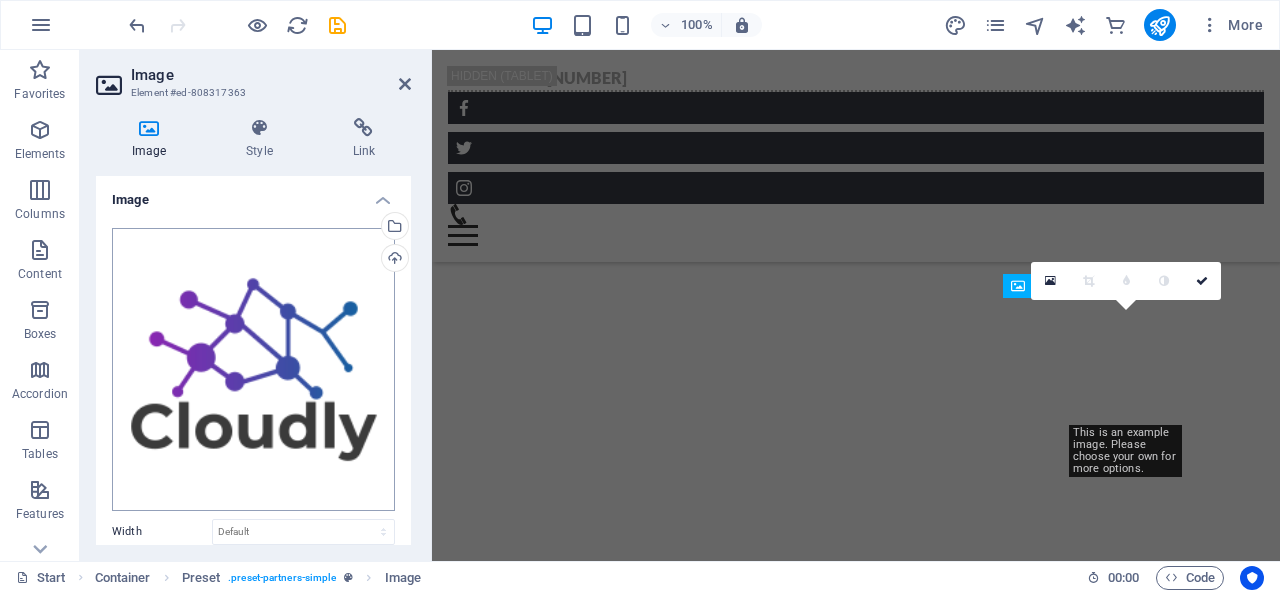 scroll, scrollTop: 10179, scrollLeft: 0, axis: vertical 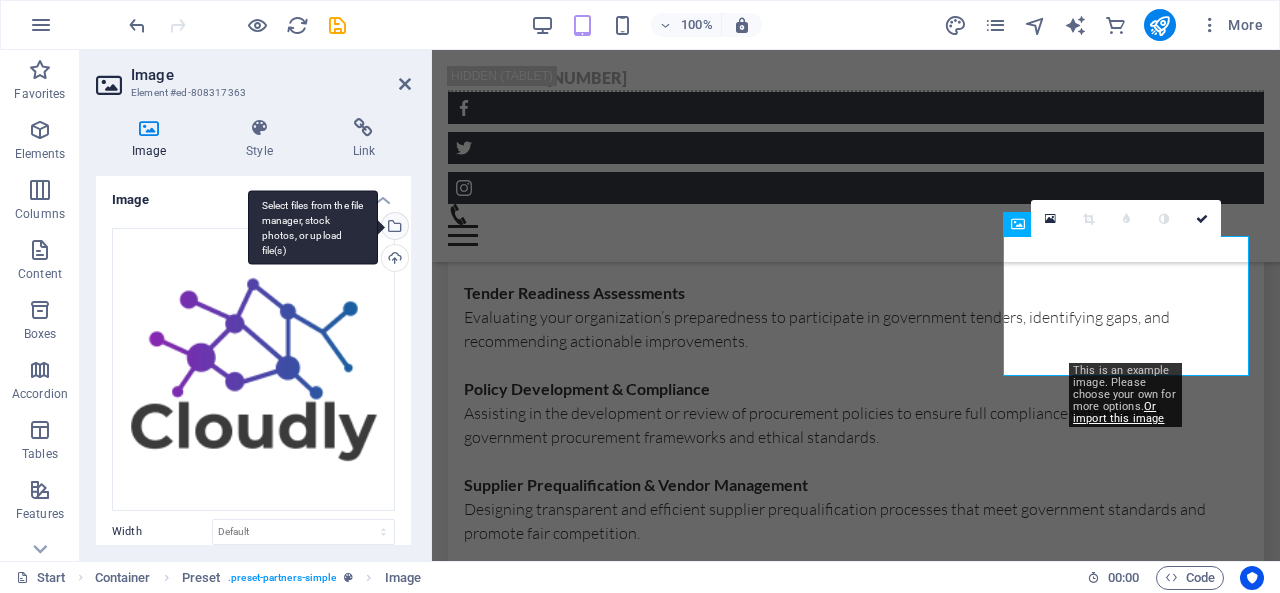 click on "Select files from the file manager, stock photos, or upload file(s)" at bounding box center [393, 228] 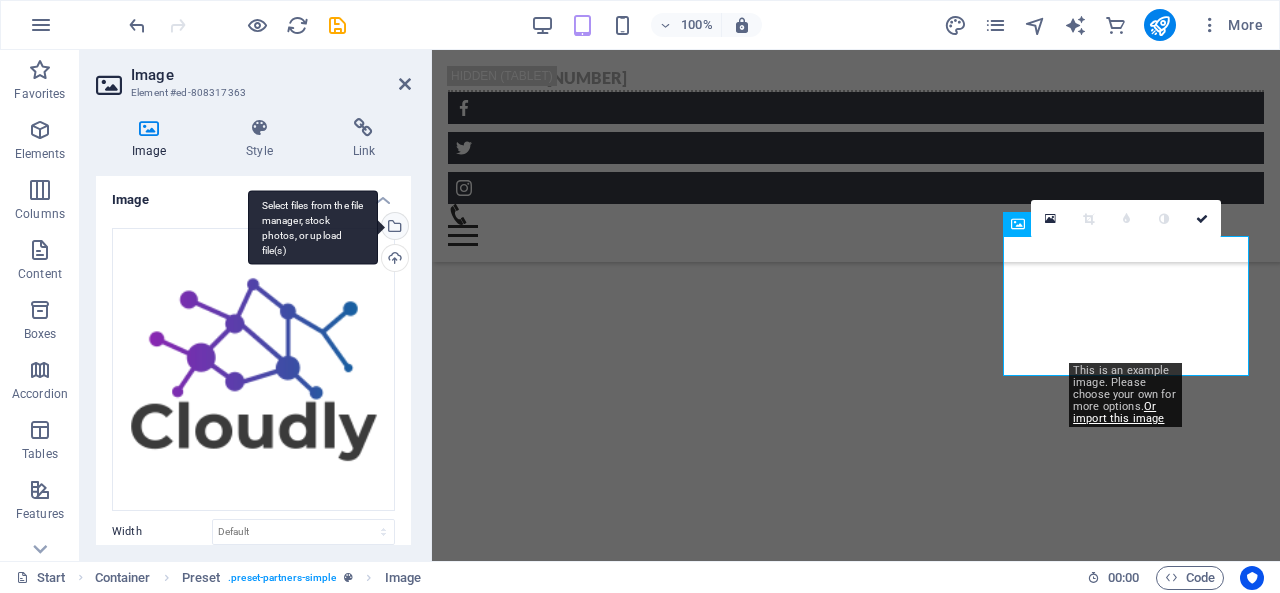 scroll, scrollTop: 14372, scrollLeft: 0, axis: vertical 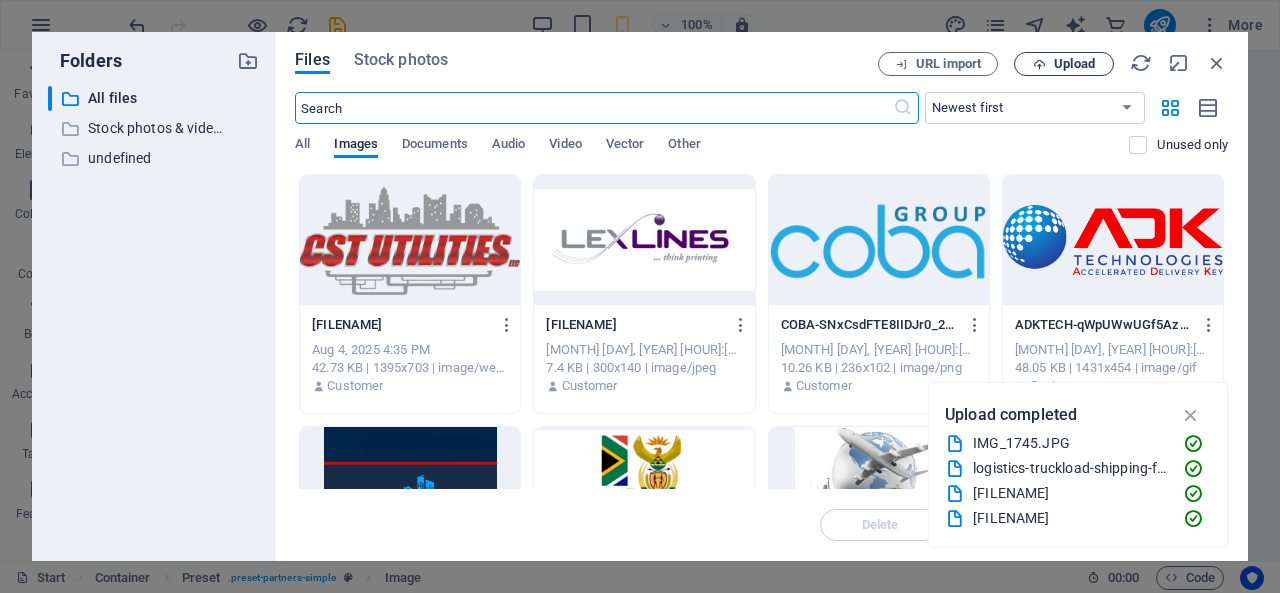 click on "Upload" at bounding box center [1074, 64] 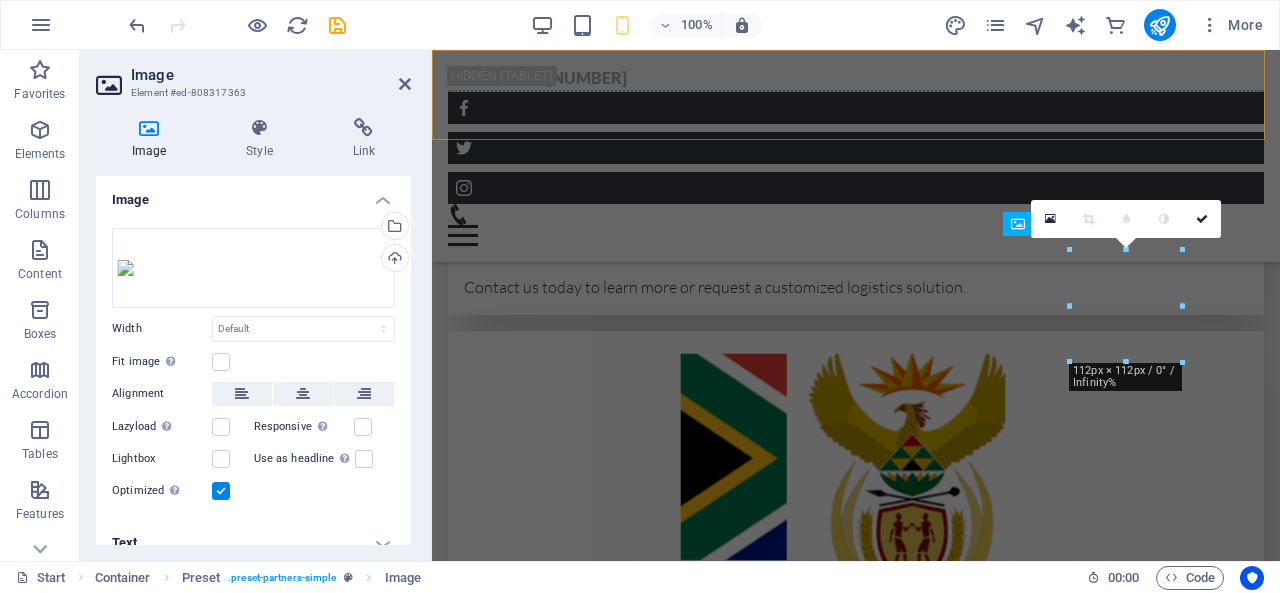 scroll, scrollTop: 10227, scrollLeft: 0, axis: vertical 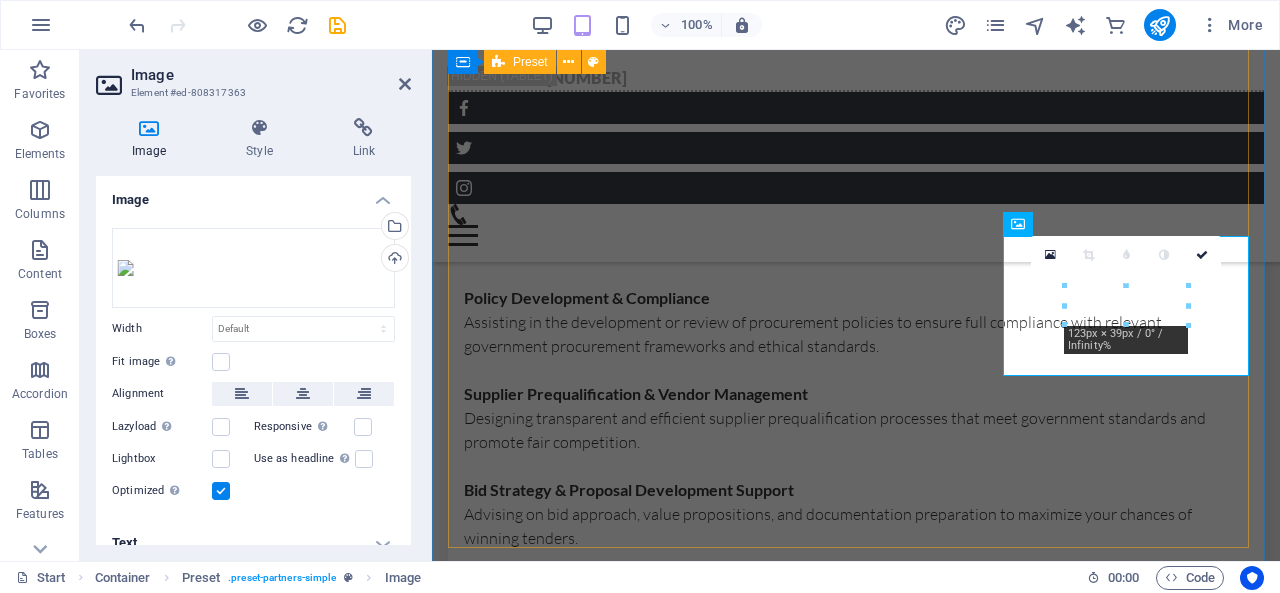 click at bounding box center (856, 8525) 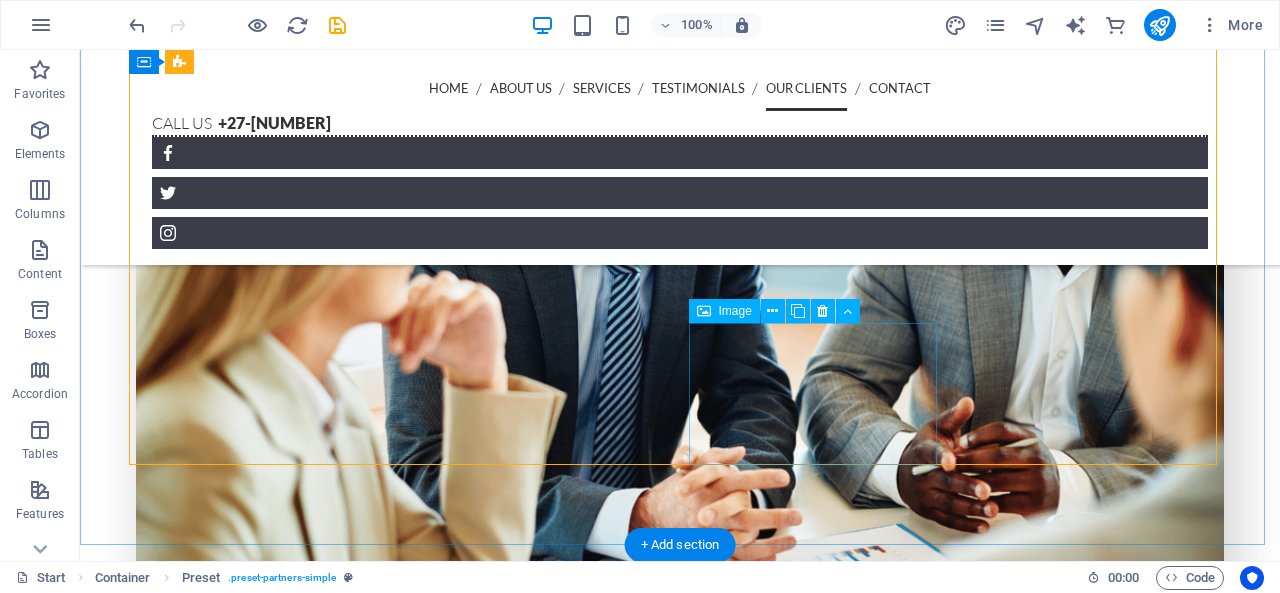 scroll, scrollTop: 8591, scrollLeft: 0, axis: vertical 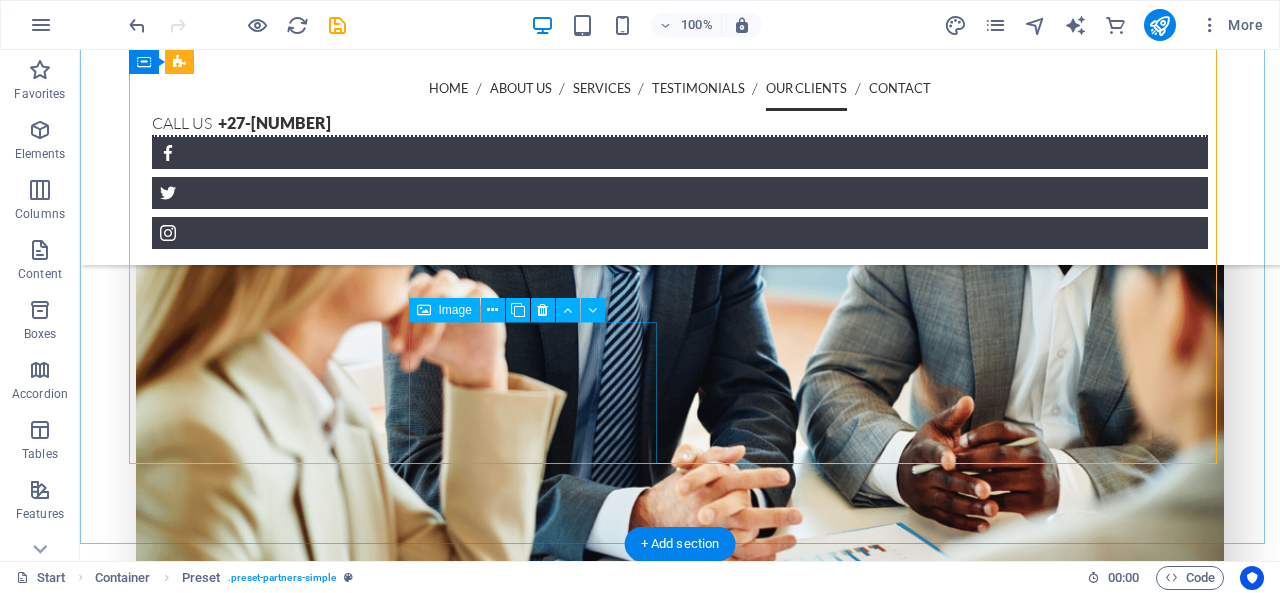 click at bounding box center [260, 12789] 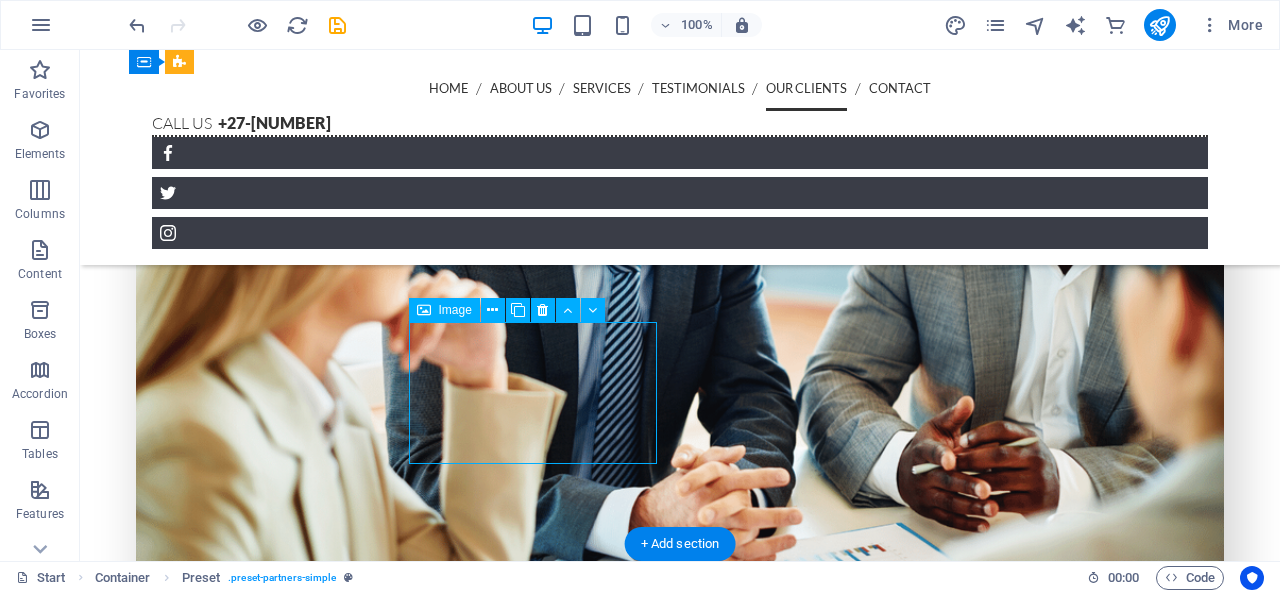 click at bounding box center (260, 12789) 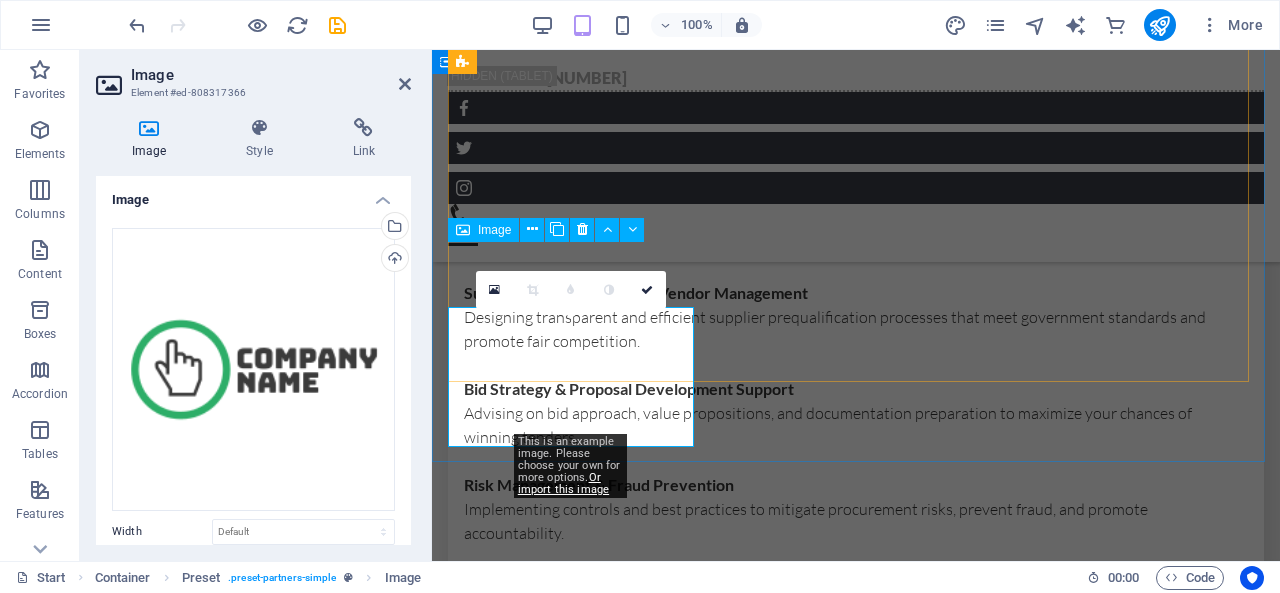 scroll, scrollTop: 10328, scrollLeft: 0, axis: vertical 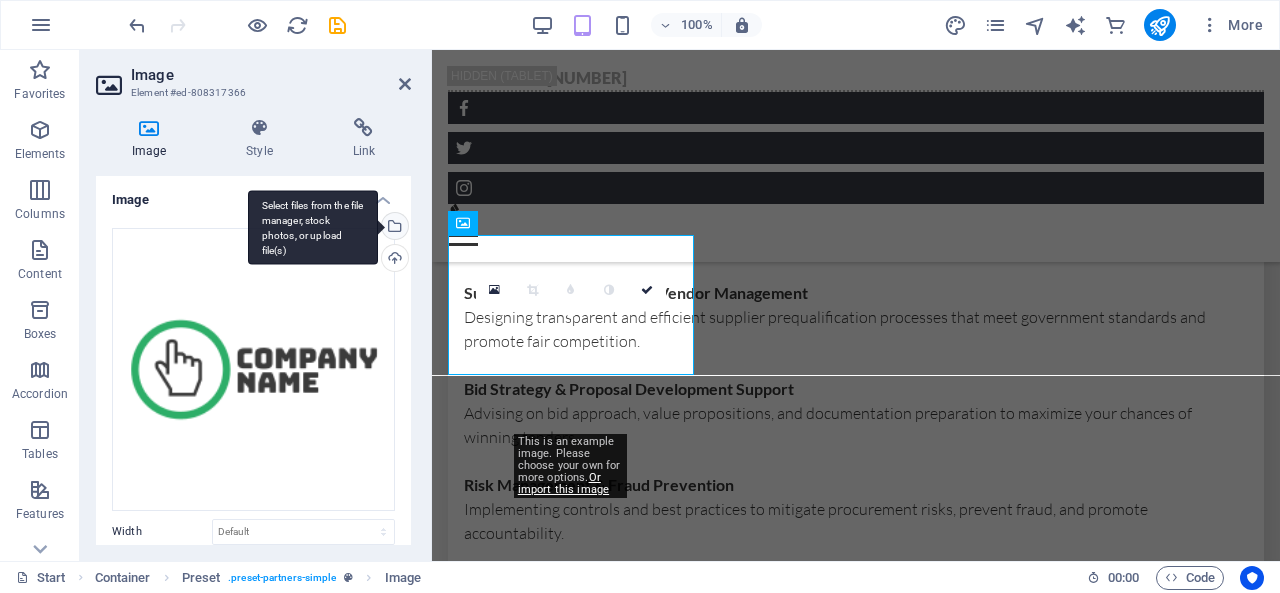 click on "Select files from the file manager, stock photos, or upload file(s)" at bounding box center [393, 228] 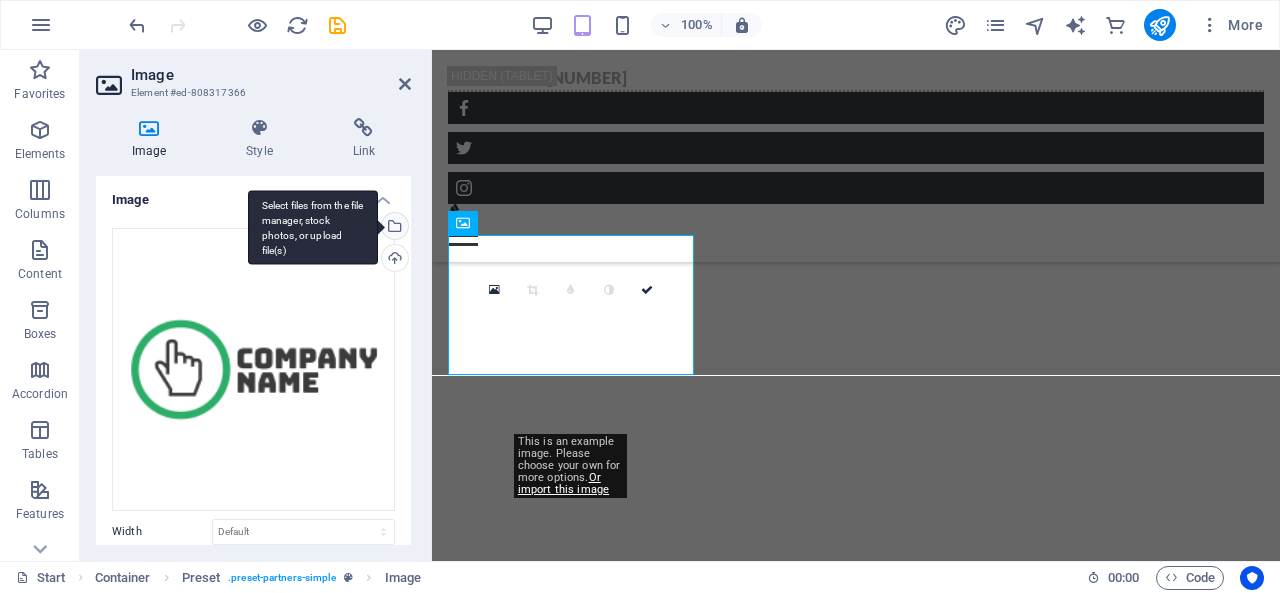 scroll, scrollTop: 14509, scrollLeft: 0, axis: vertical 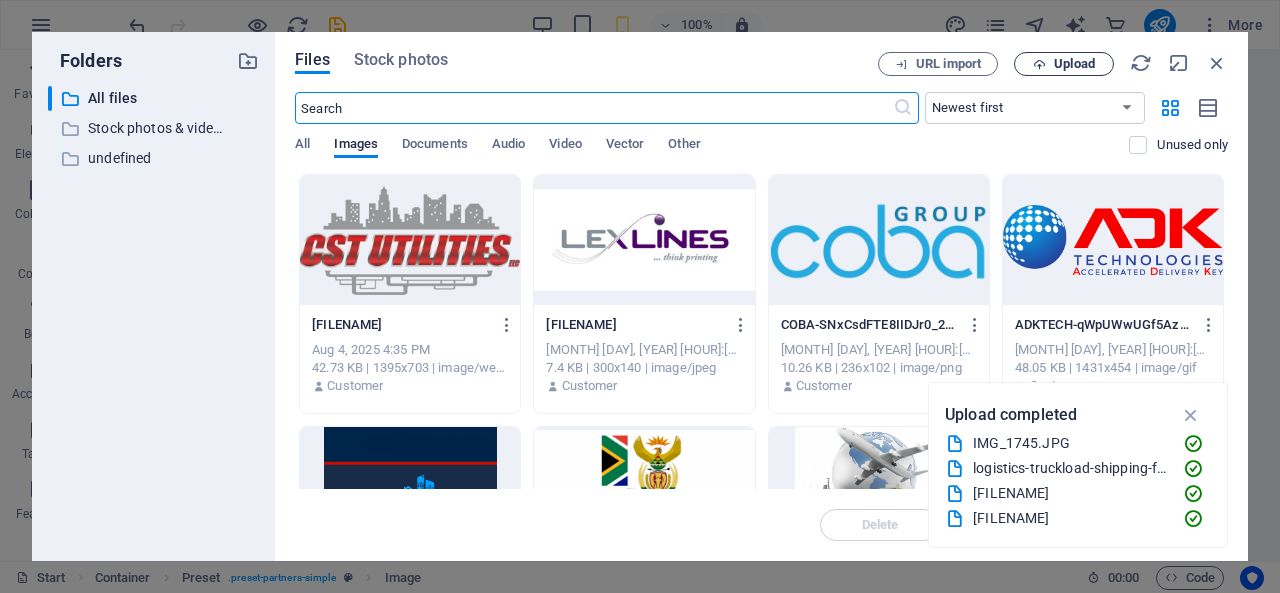 click on "Upload" at bounding box center [1074, 64] 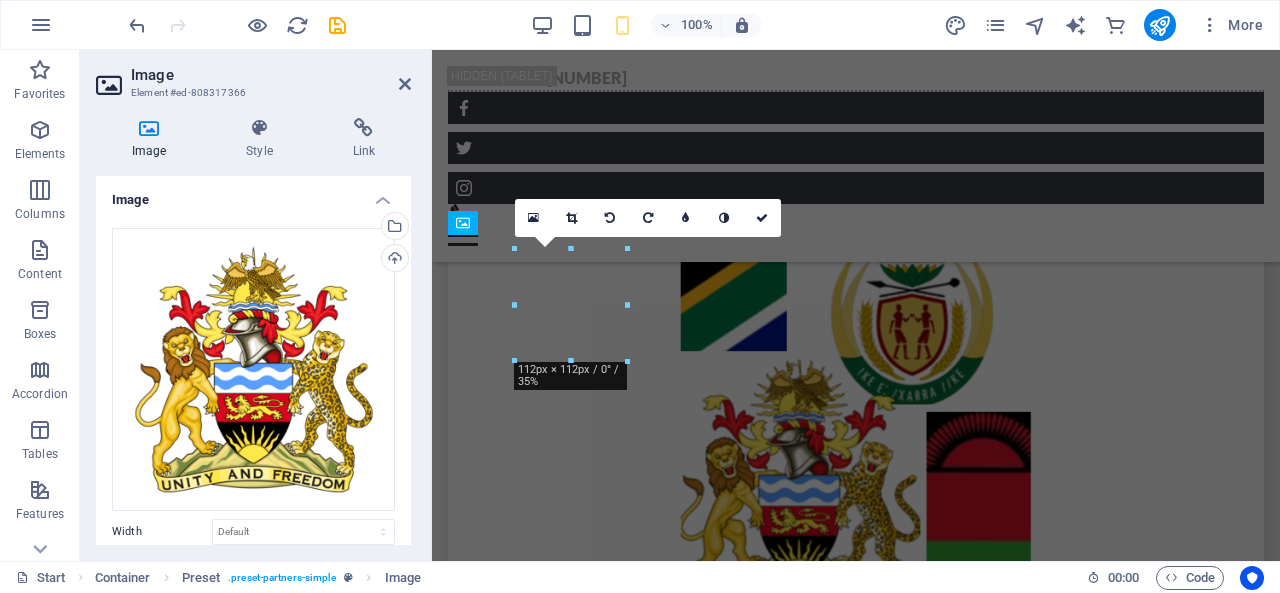 scroll, scrollTop: 10352, scrollLeft: 0, axis: vertical 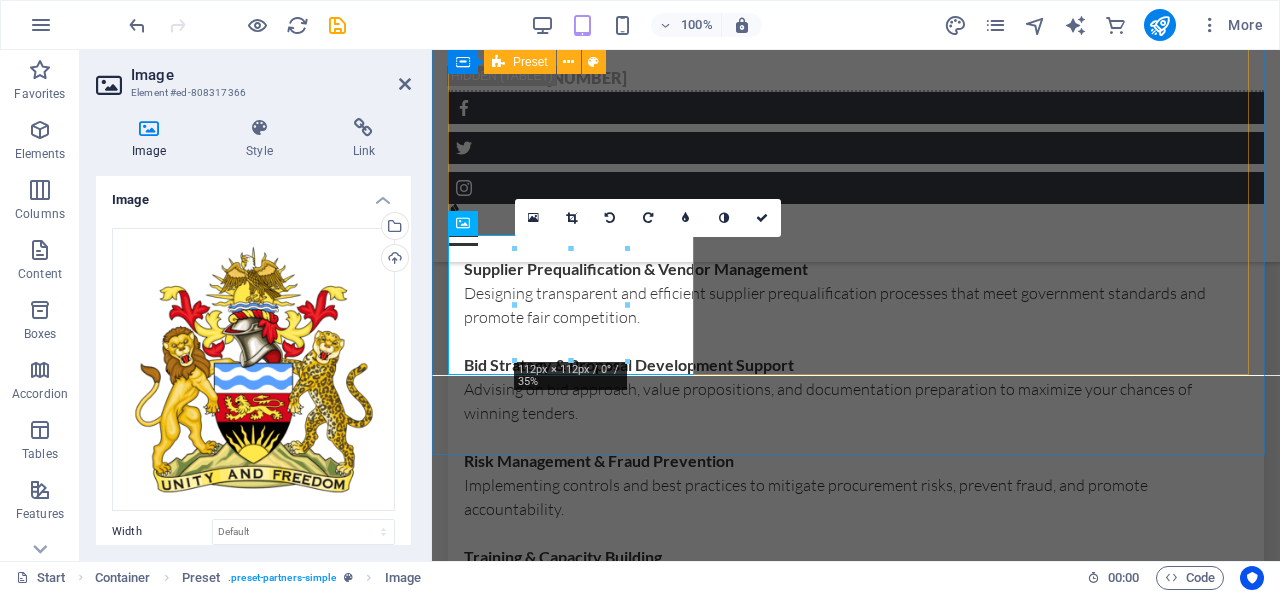 click at bounding box center [856, 8318] 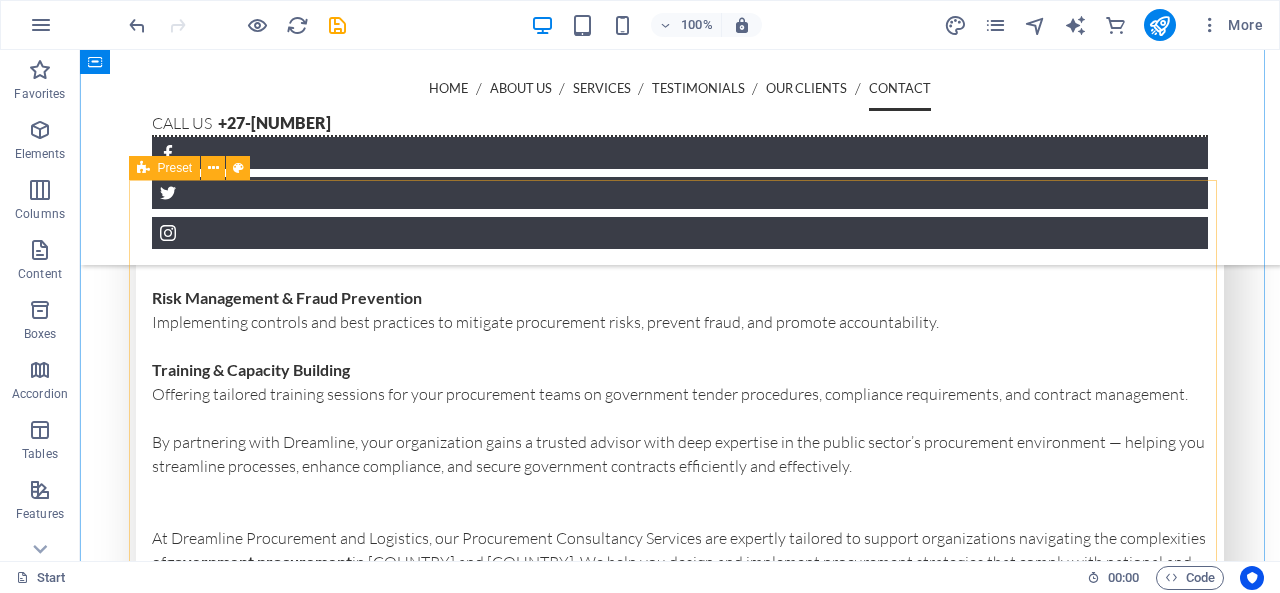 scroll, scrollTop: 9394, scrollLeft: 0, axis: vertical 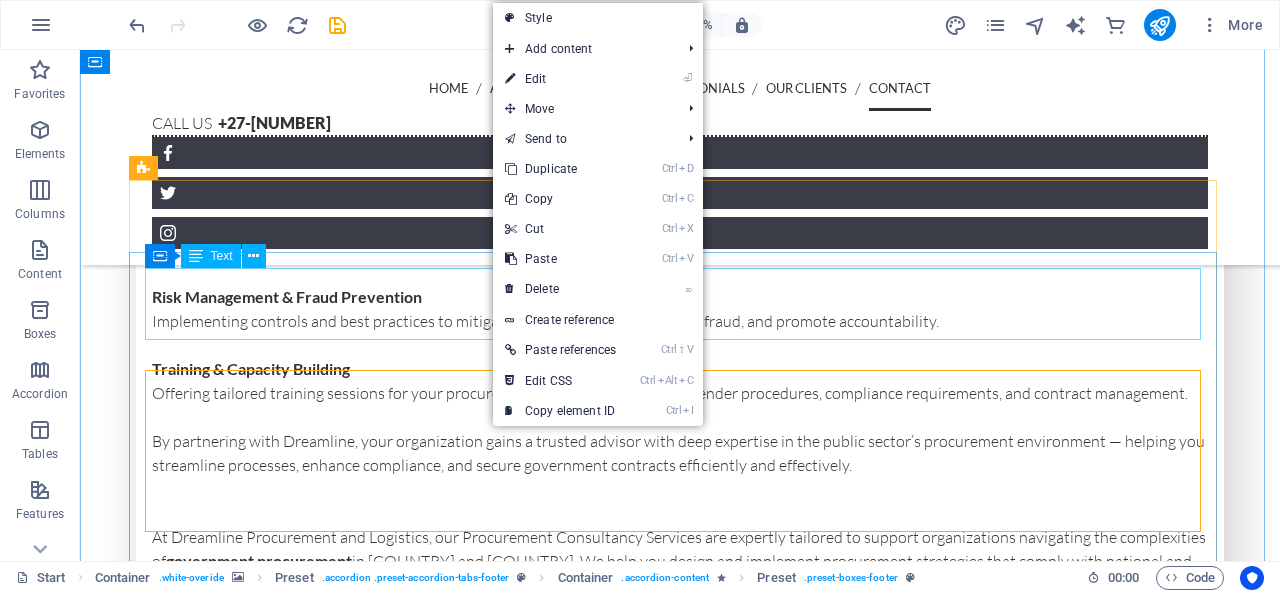 click on "Lorem ipsum dolor sit amet, consectetur adipisicing elit. Maiores ipsum repellat minus nihil. Labore, delectus, nam dignissimos ea repudiandae minima voluptatum magni pariatur possimus quia accusamus harum facilis corporis animi nisi. Enim, pariatur, impedit quia repellat harum ipsam laboriosam voluptas dicta illum nisi obcaecati reprehenderit quis placeat recusandae tenetur aperiam." at bounding box center [591, 14757] 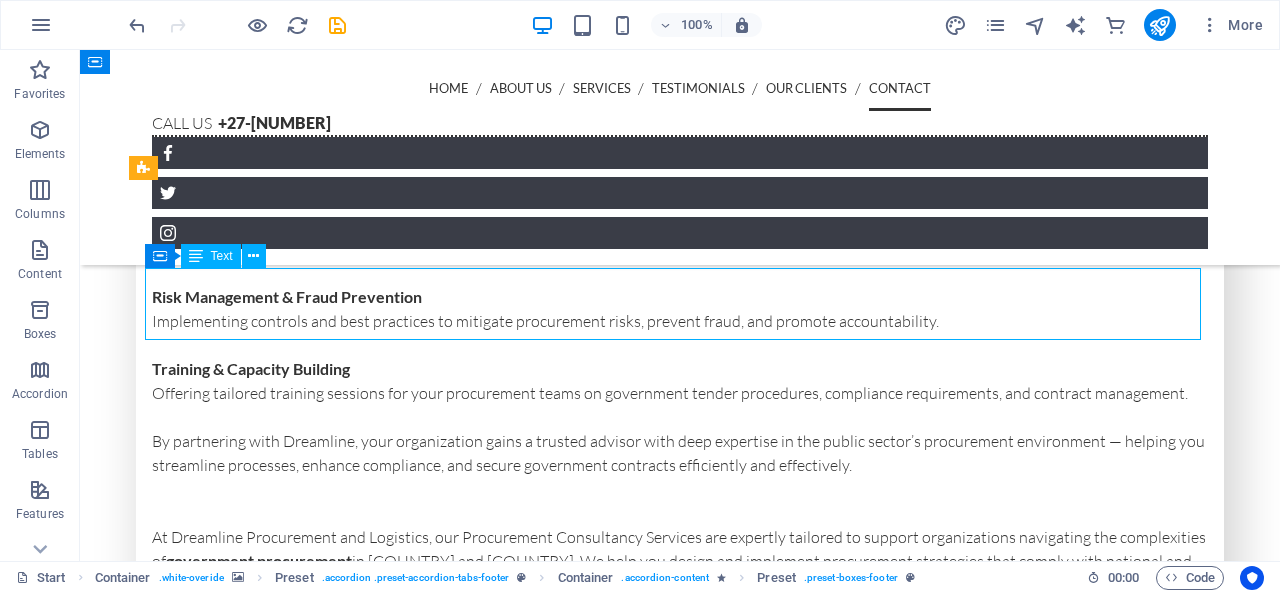 click on "Lorem ipsum dolor sit amet, consectetur adipisicing elit. Maiores ipsum repellat minus nihil. Labore, delectus, nam dignissimos ea repudiandae minima voluptatum magni pariatur possimus quia accusamus harum facilis corporis animi nisi. Enim, pariatur, impedit quia repellat harum ipsam laboriosam voluptas dicta illum nisi obcaecati reprehenderit quis placeat recusandae tenetur aperiam." at bounding box center (591, 14757) 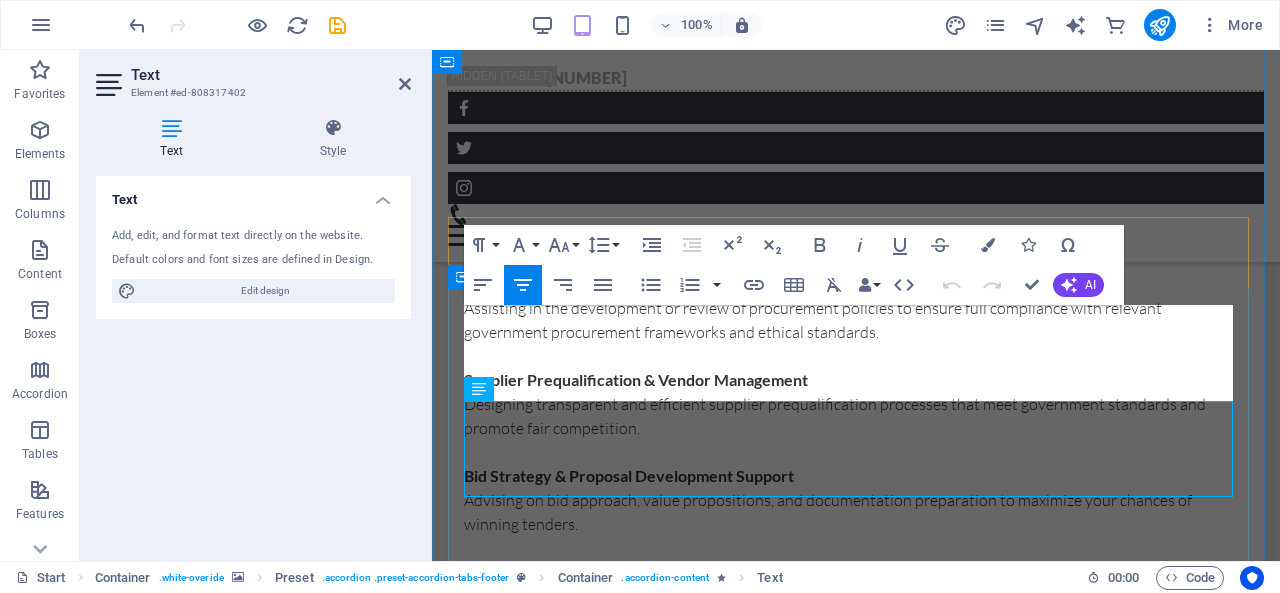 scroll, scrollTop: 11014, scrollLeft: 0, axis: vertical 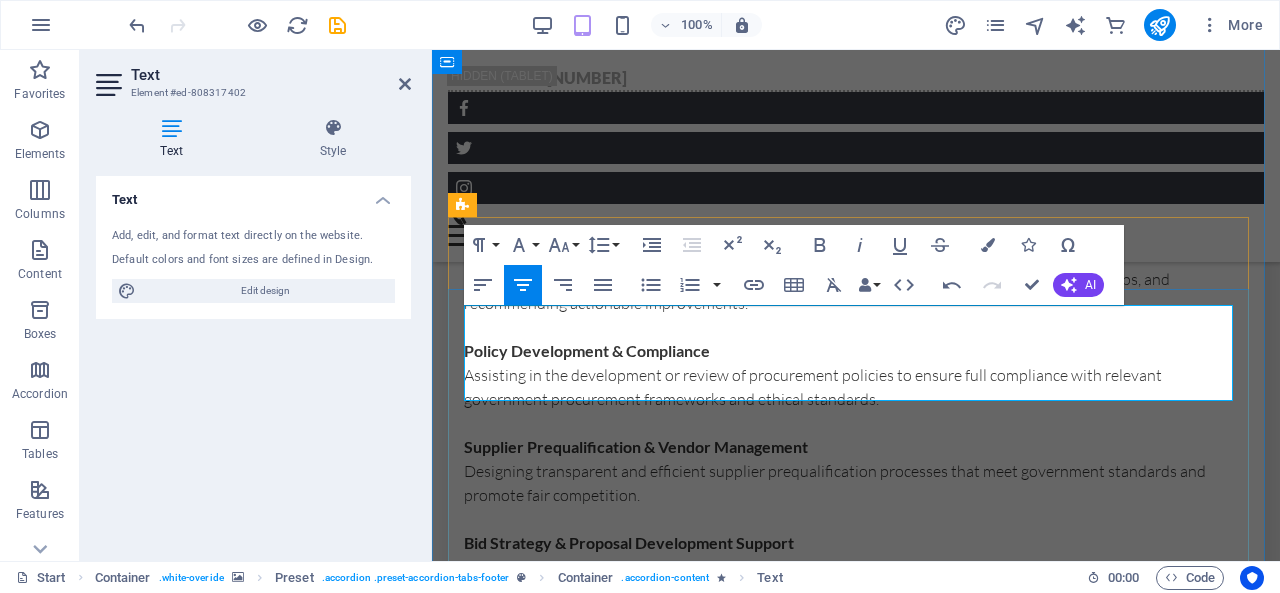 click on ""Procurement Perfected. Logistics StreamlinedLorem ipsum dolor sit amet, consectetur adipisicing elit. Maiores ipsum repellat minus nihil. Labore, delectus, nam dignissimos ea repudiandae minima voluptatum magni pariatur possimus quia accusamus harum facilis corporis animi nisi. Enim, pariatur, impedit quia repellat harum ipsam laboriosam voluptas dicta illum nisi obcaecati reprehenderit quis placeat recusandae tenetur aperiam." at bounding box center [767, 11244] 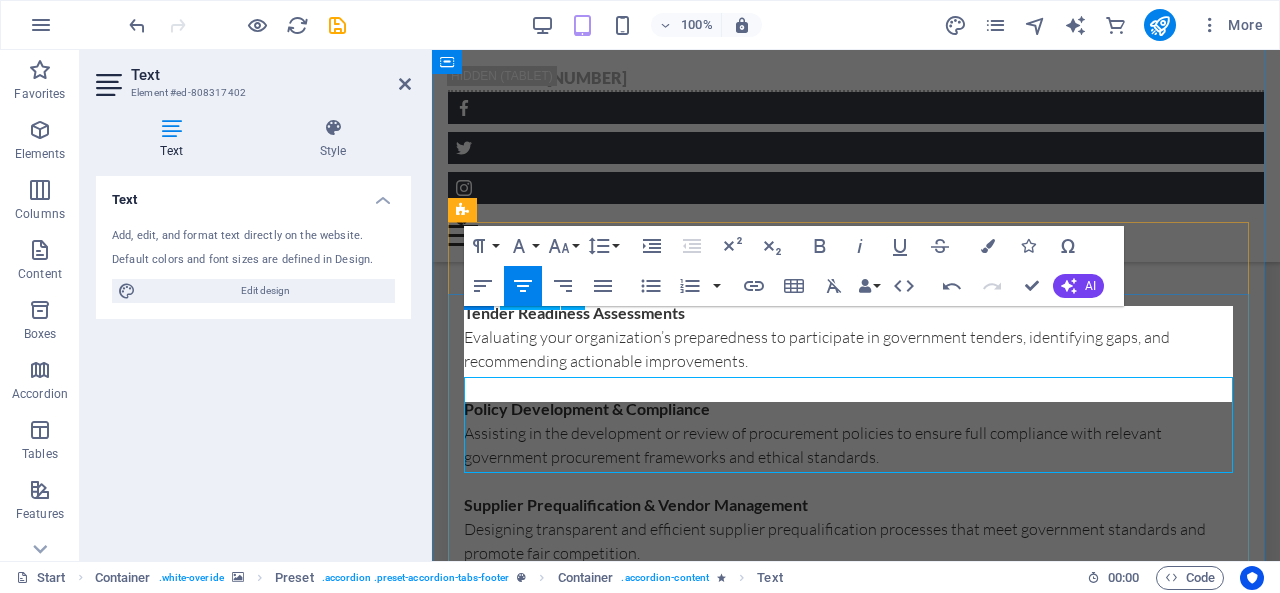 scroll, scrollTop: 10990, scrollLeft: 0, axis: vertical 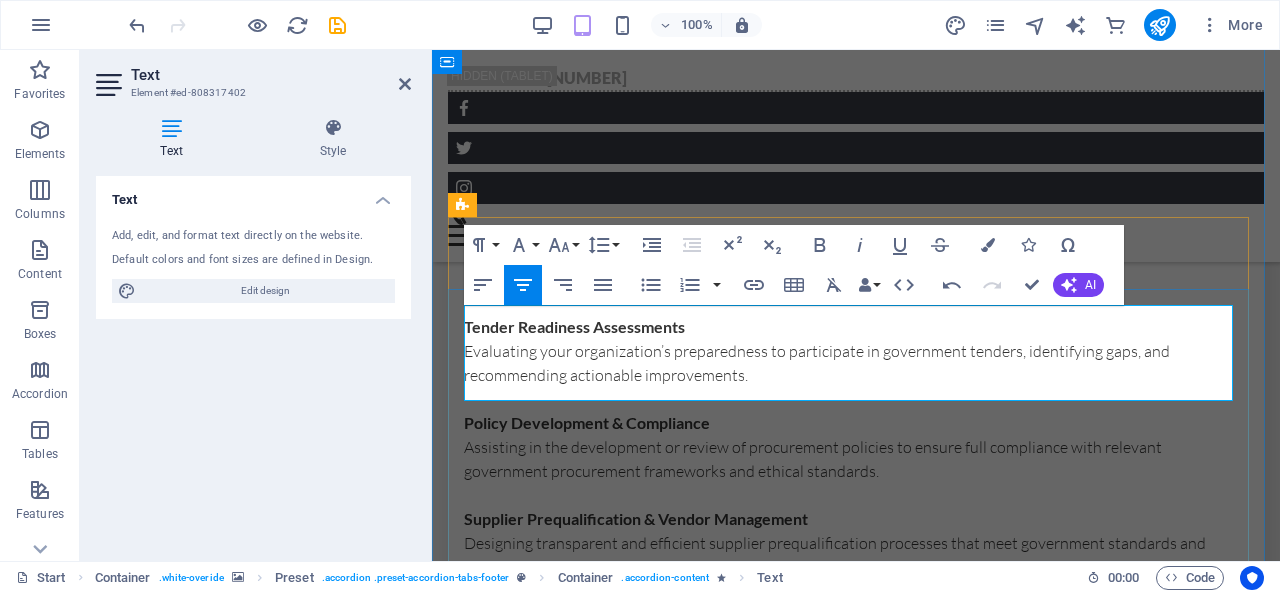 drag, startPoint x: 476, startPoint y: 316, endPoint x: 785, endPoint y: 319, distance: 309.01456 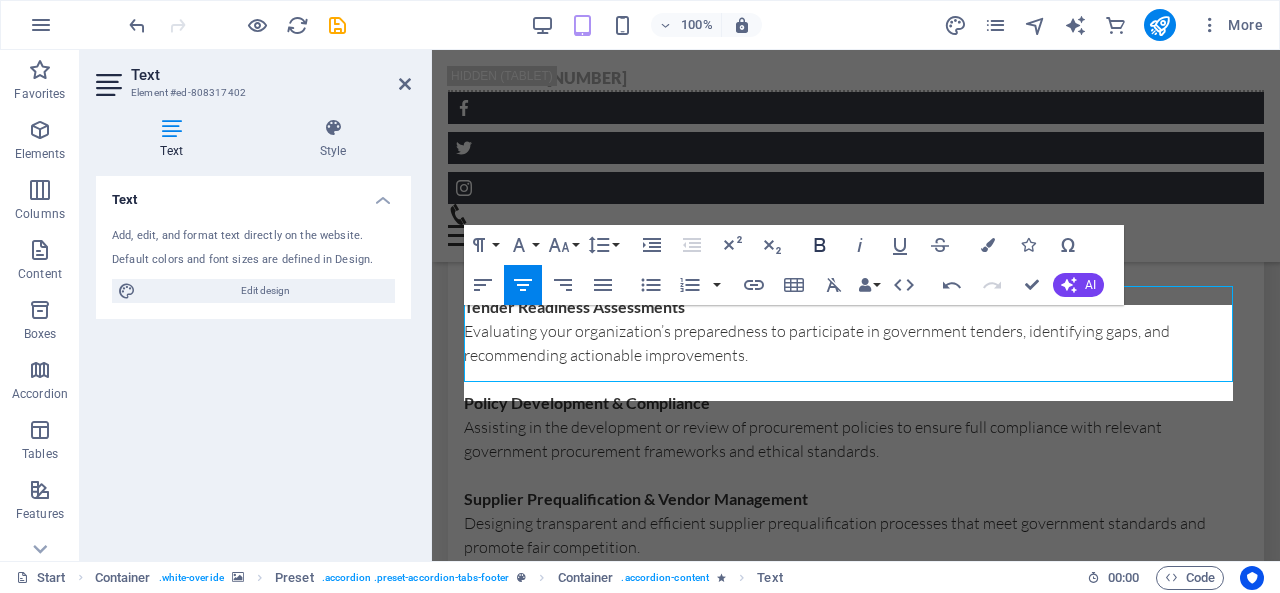 scroll, scrollTop: 11014, scrollLeft: 0, axis: vertical 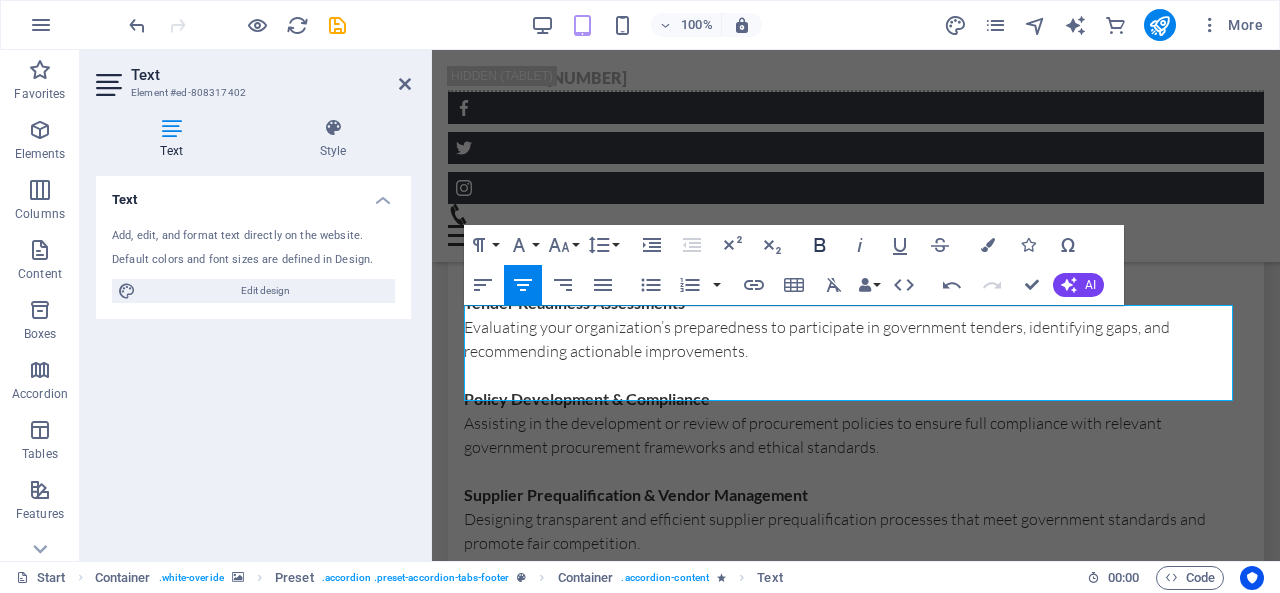 click 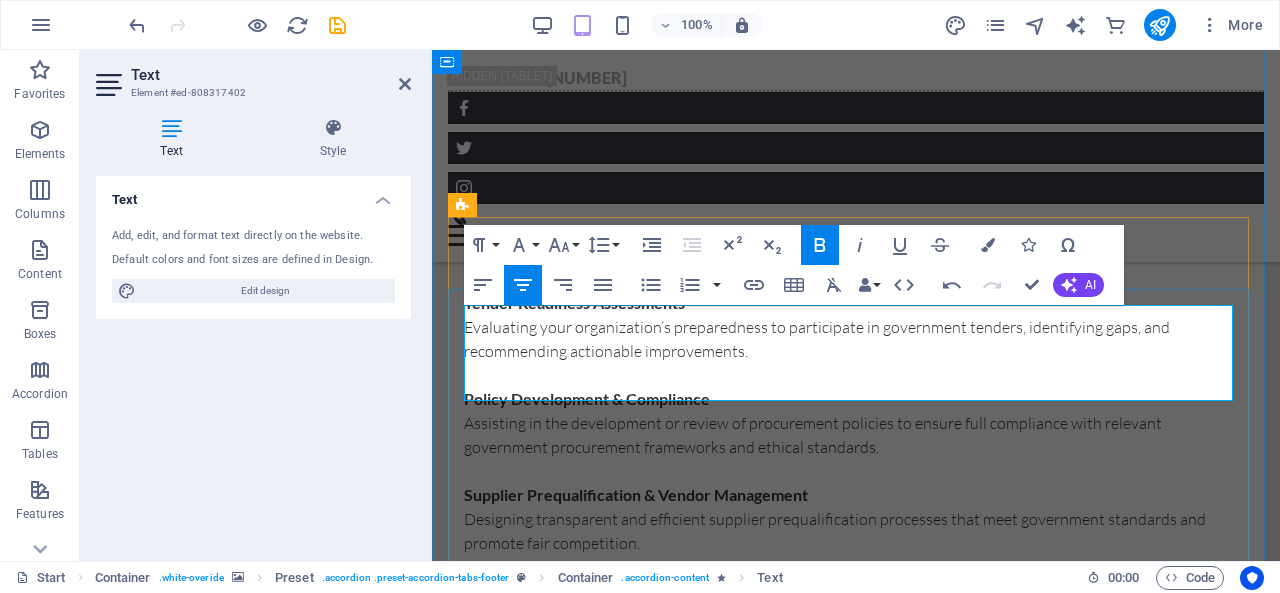 click on "Procurement Perfected. Logistics Streamlined Lorem ipsum dolor sit amet, consectetur adipisicing elit. Maiores ipsum repellat minus nihil. Labore, delectus, nam dignissimos ea repudiandae minima voluptatum magni pariatur possimus quia accusamus harum facilis corporis animi nisi. Enim, pariatur, impedit quia repellat harum ipsam laboriosam voluptas dicta illum nisi obcaecati reprehenderit quis placeat recusandae tenetur aperiam." at bounding box center (767, 11244) 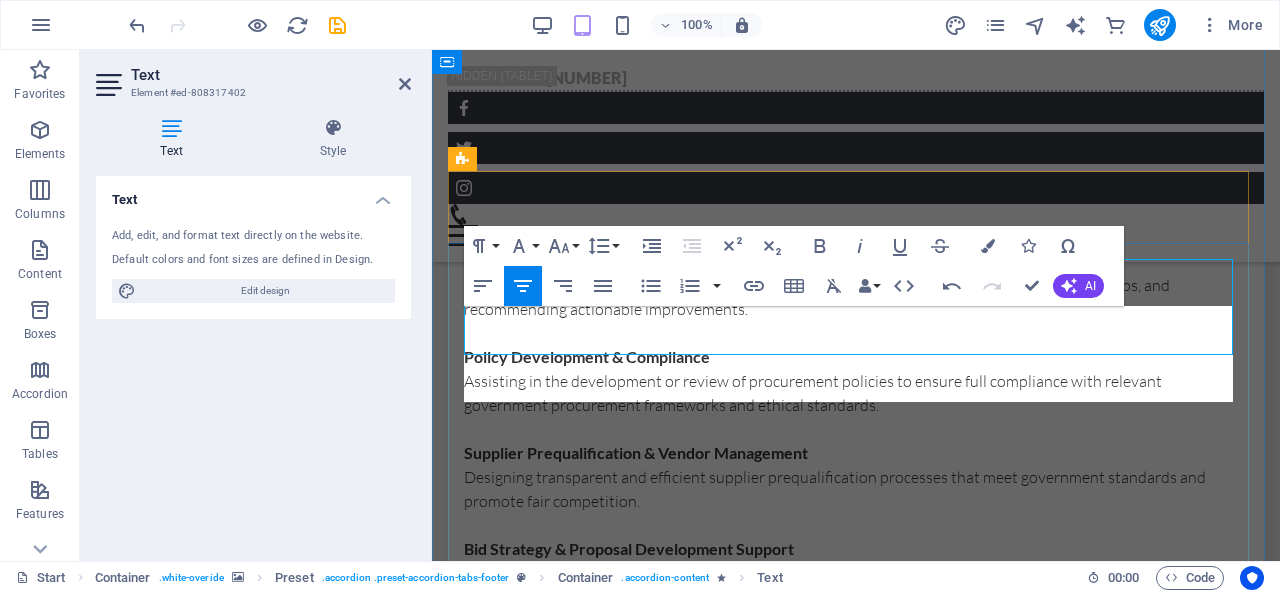 scroll, scrollTop: 11062, scrollLeft: 0, axis: vertical 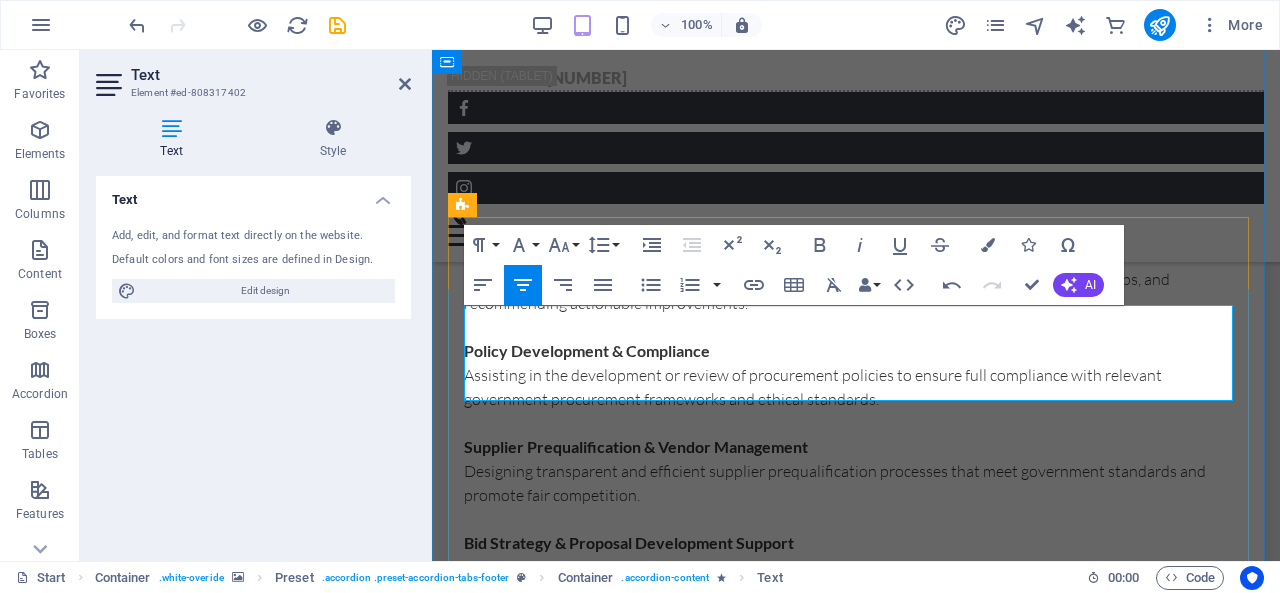 drag, startPoint x: 794, startPoint y: 318, endPoint x: 1204, endPoint y: 394, distance: 416.9844 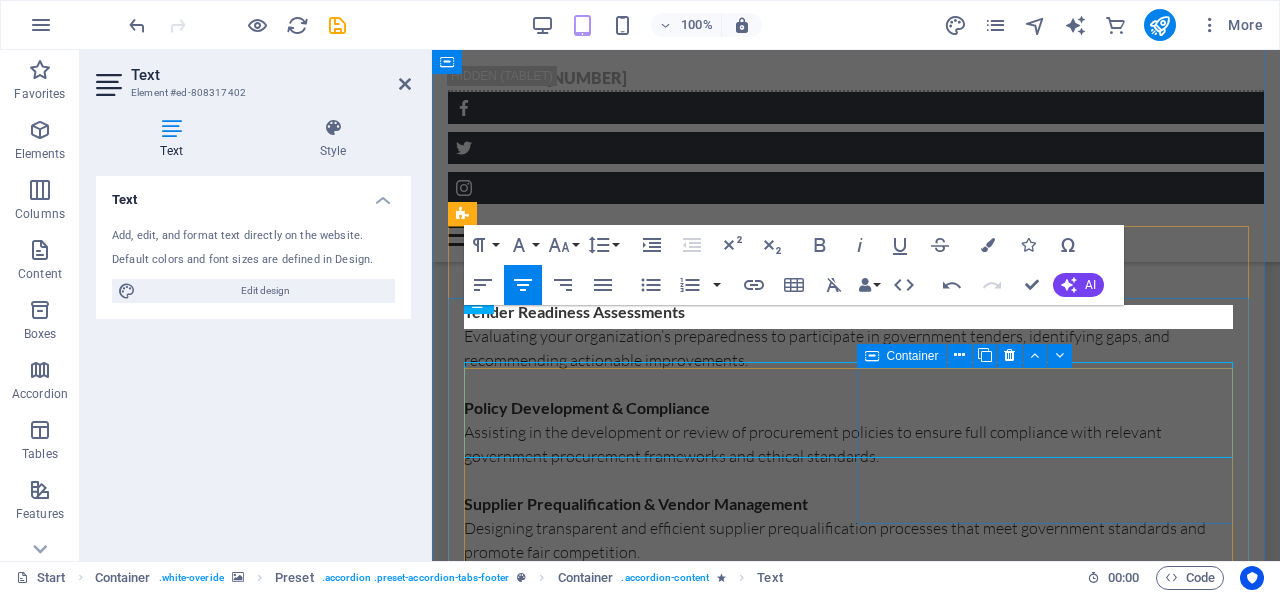 scroll, scrollTop: 10990, scrollLeft: 0, axis: vertical 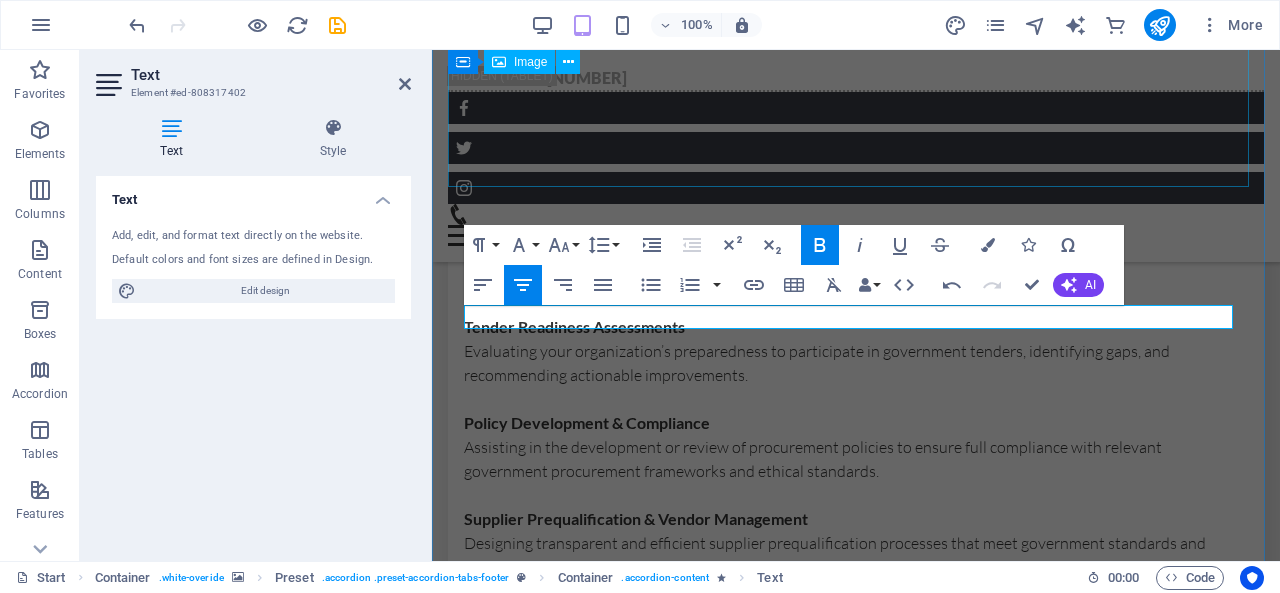 click at bounding box center [856, 10823] 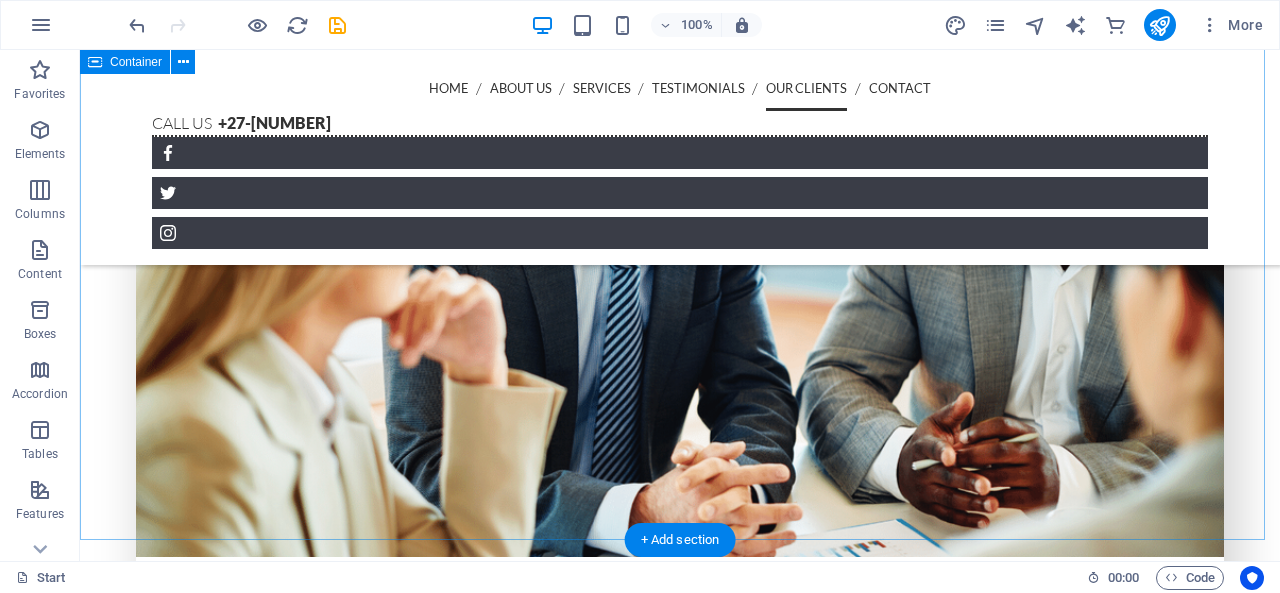 scroll, scrollTop: 8596, scrollLeft: 0, axis: vertical 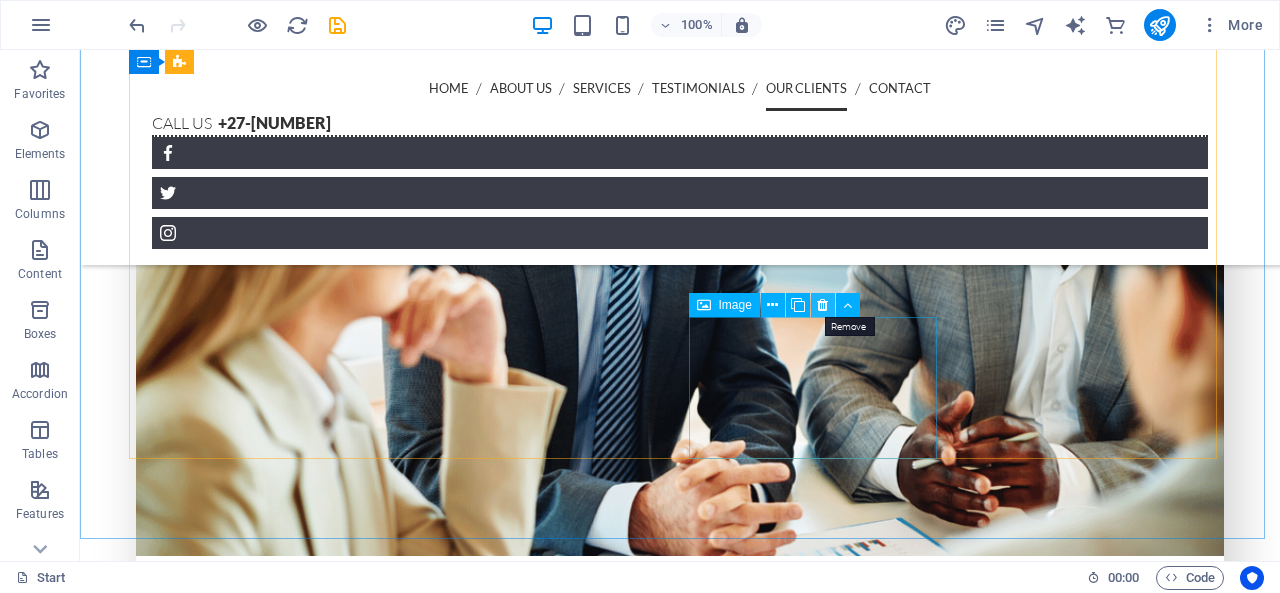 click at bounding box center [822, 305] 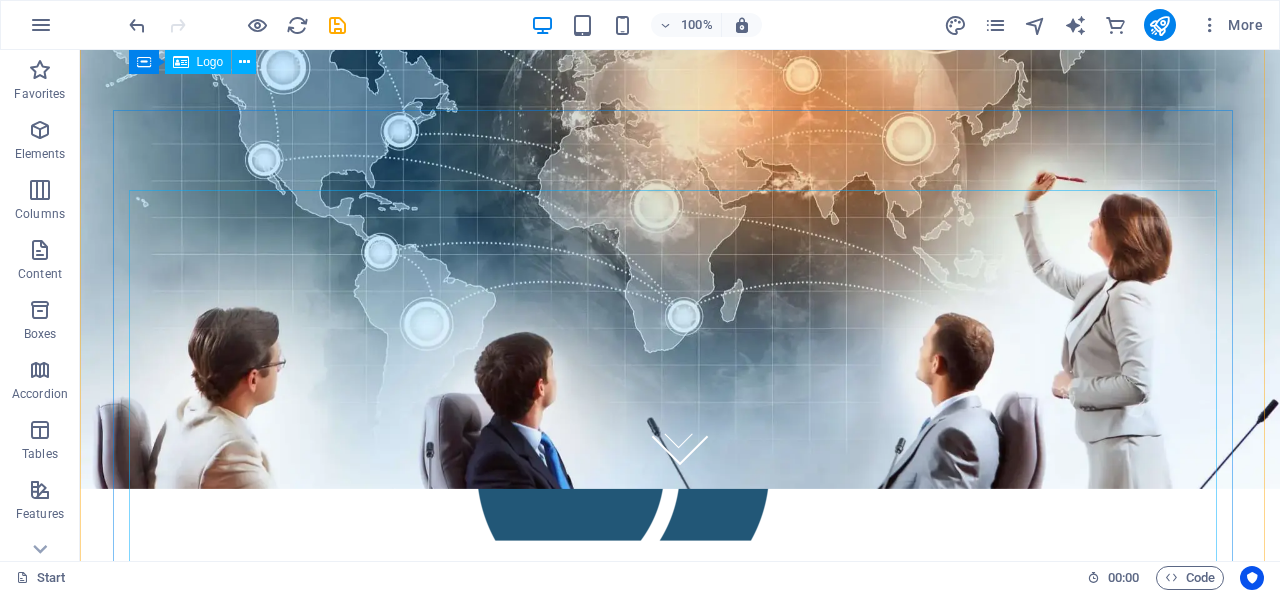 scroll, scrollTop: 0, scrollLeft: 0, axis: both 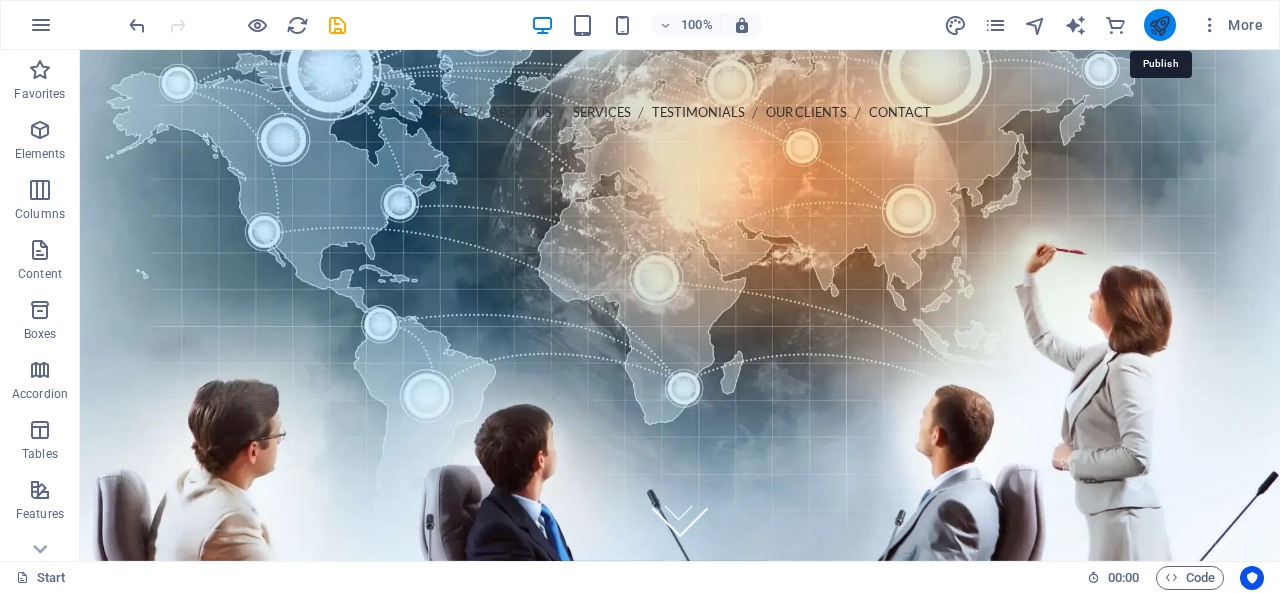 click at bounding box center [1159, 25] 